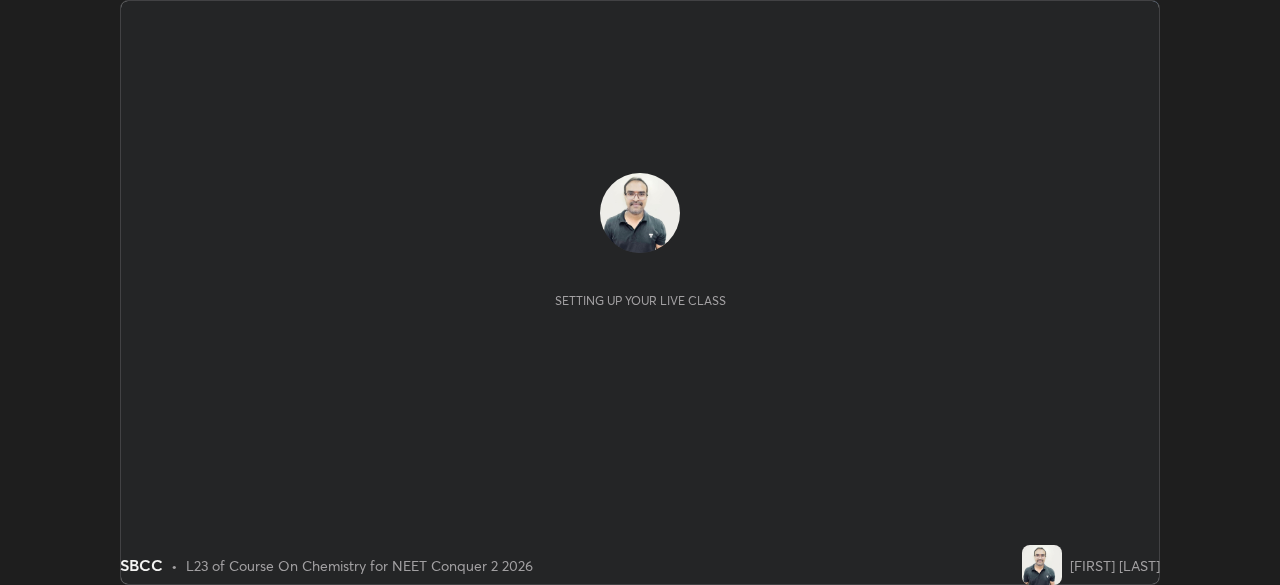 scroll, scrollTop: 0, scrollLeft: 0, axis: both 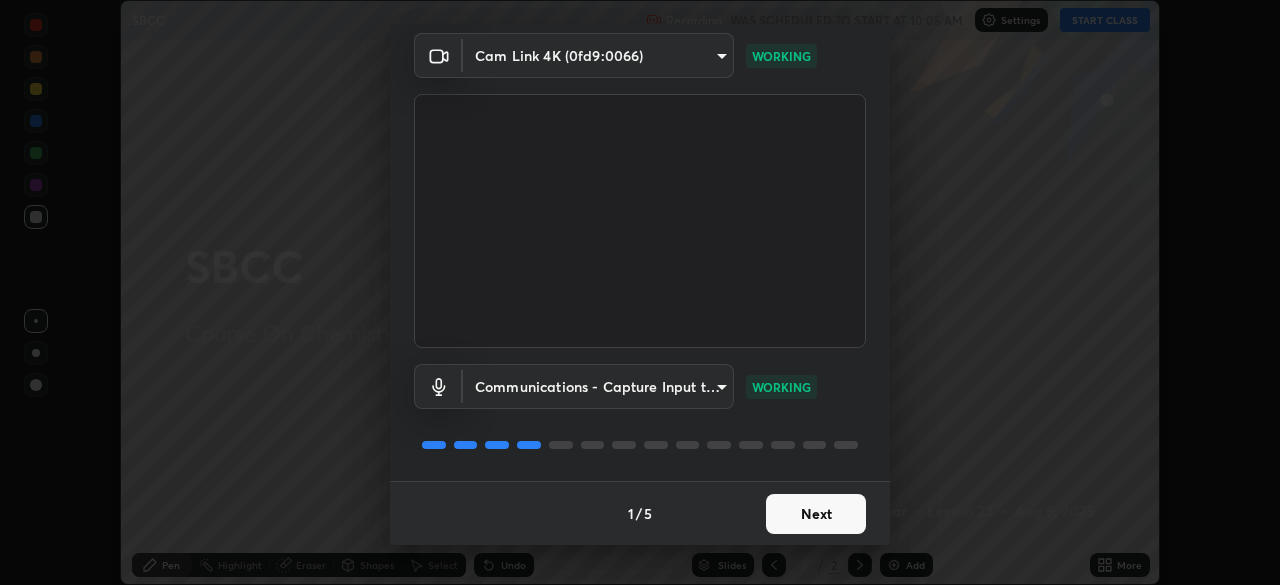 click on "Next" at bounding box center [816, 514] 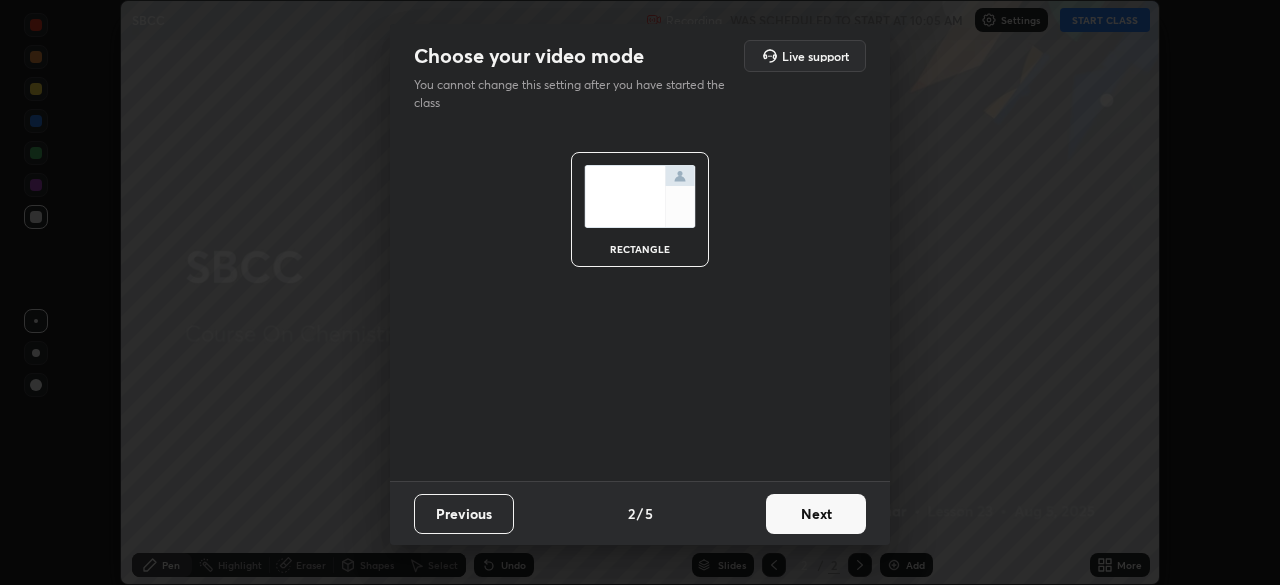 scroll, scrollTop: 0, scrollLeft: 0, axis: both 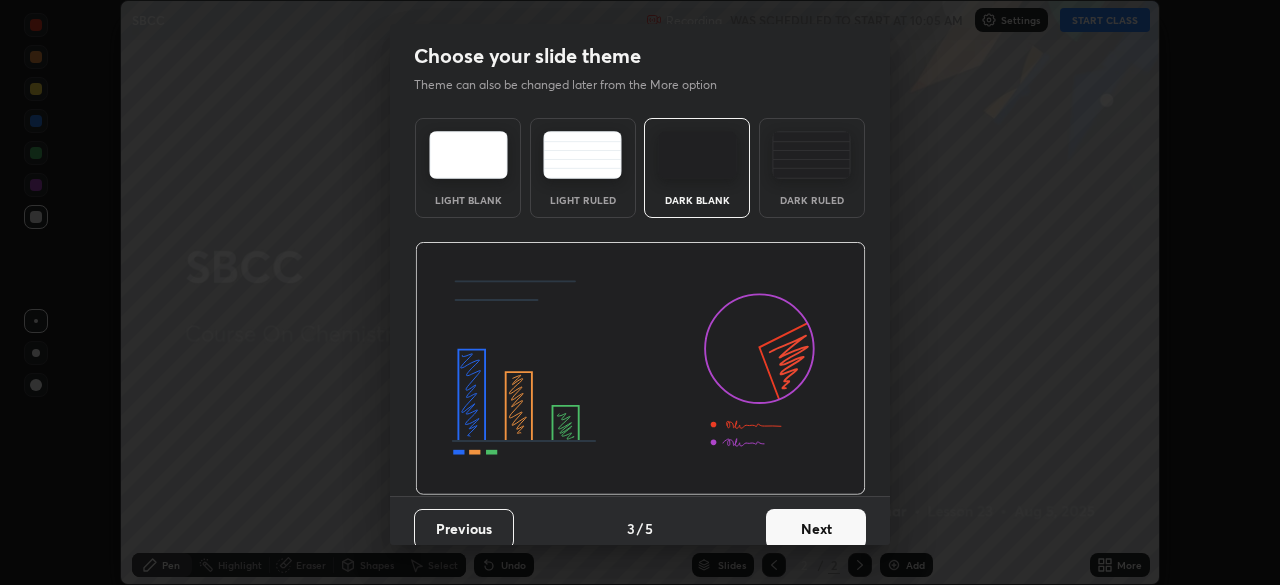 click on "Next" at bounding box center (816, 529) 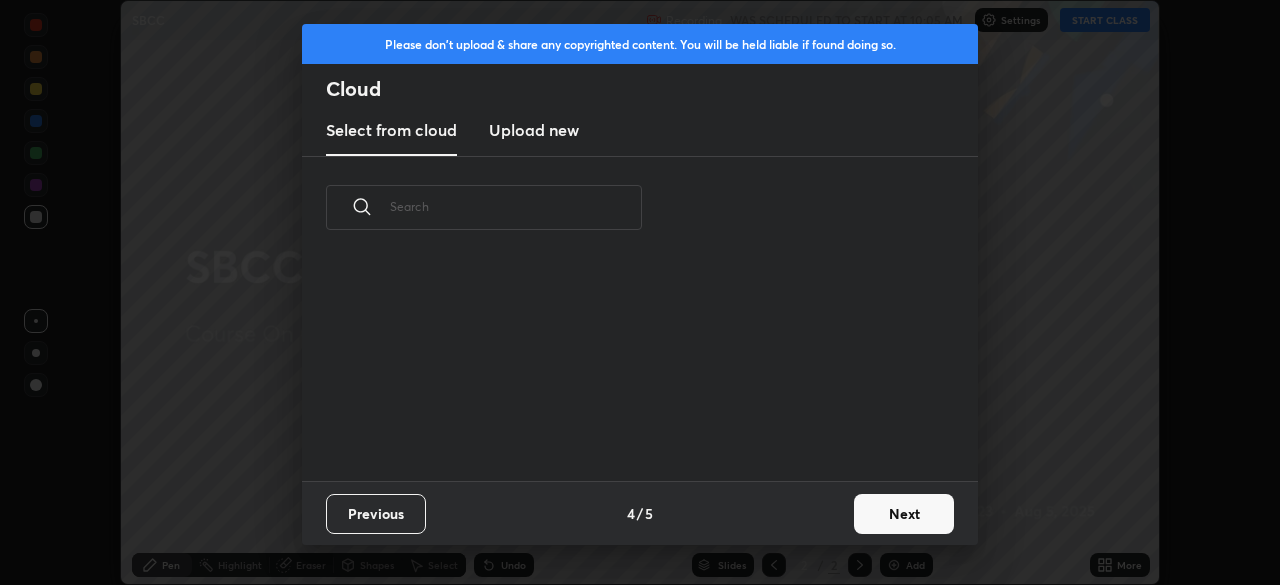 scroll, scrollTop: 7, scrollLeft: 11, axis: both 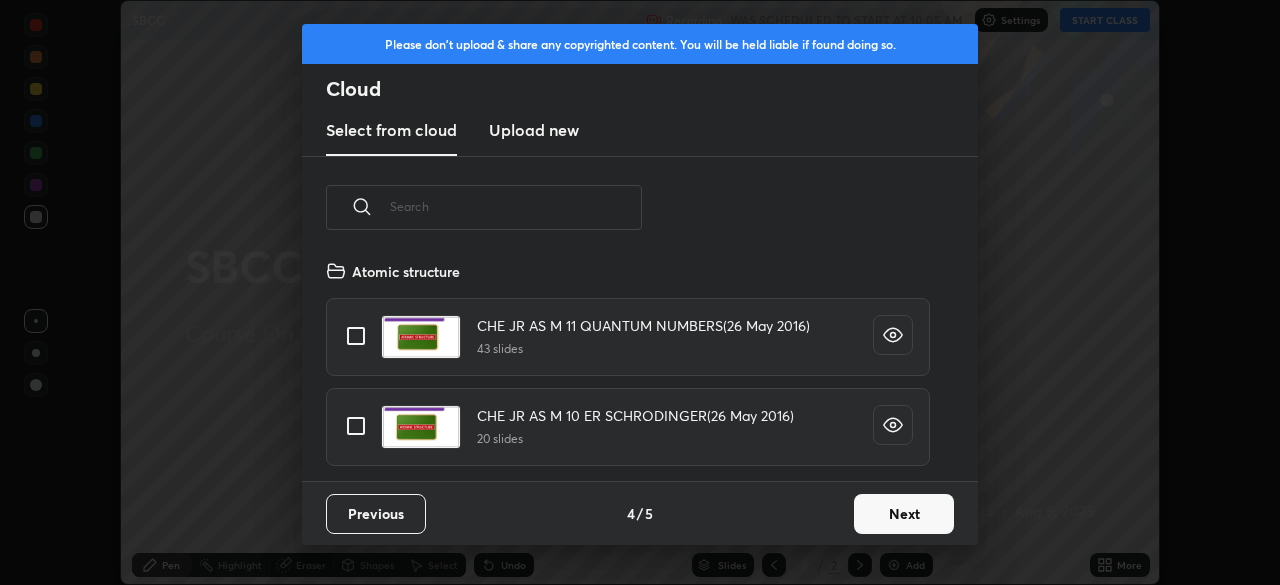 click on "Next" at bounding box center [904, 514] 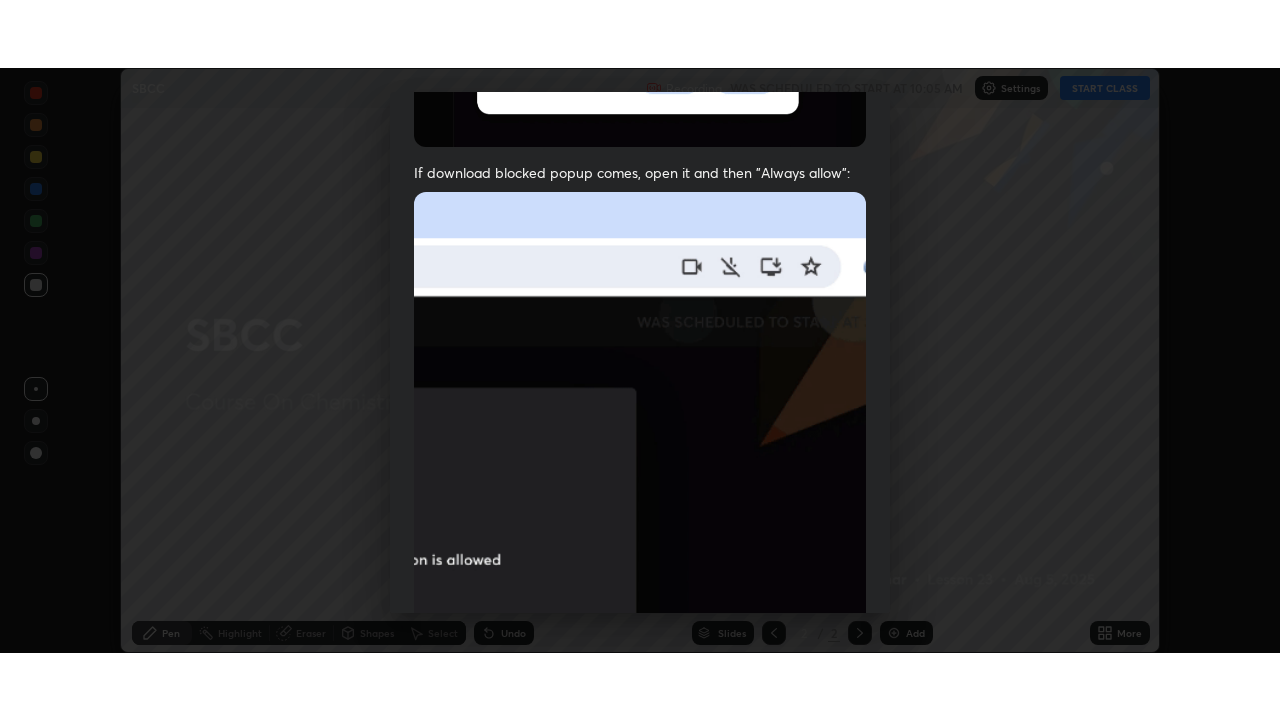 scroll, scrollTop: 479, scrollLeft: 0, axis: vertical 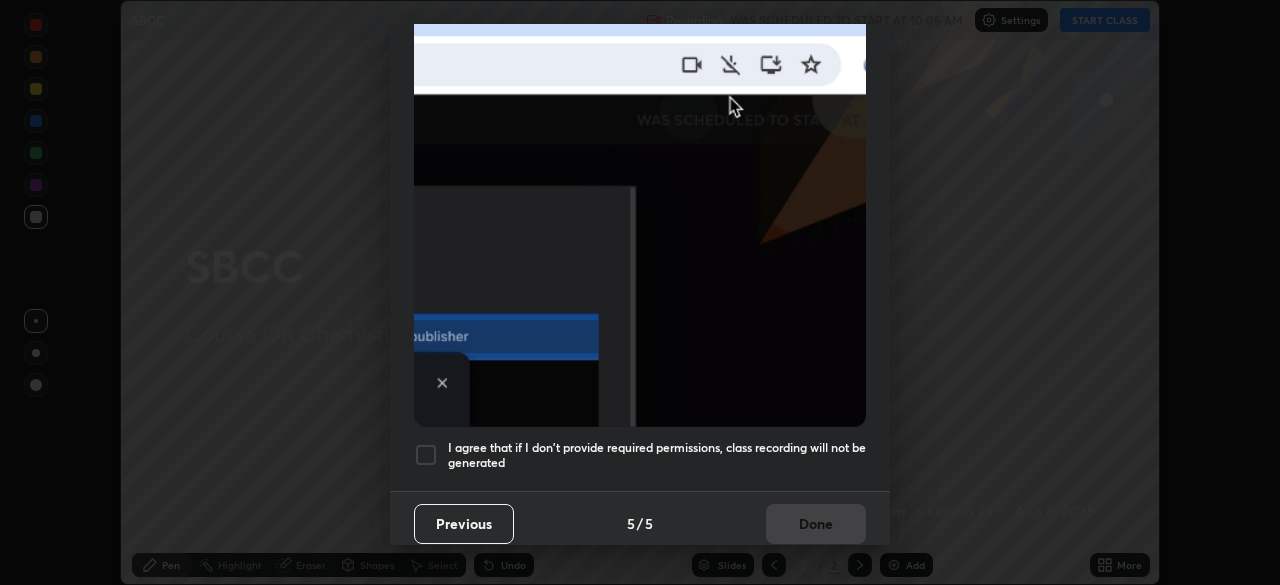 click at bounding box center (426, 455) 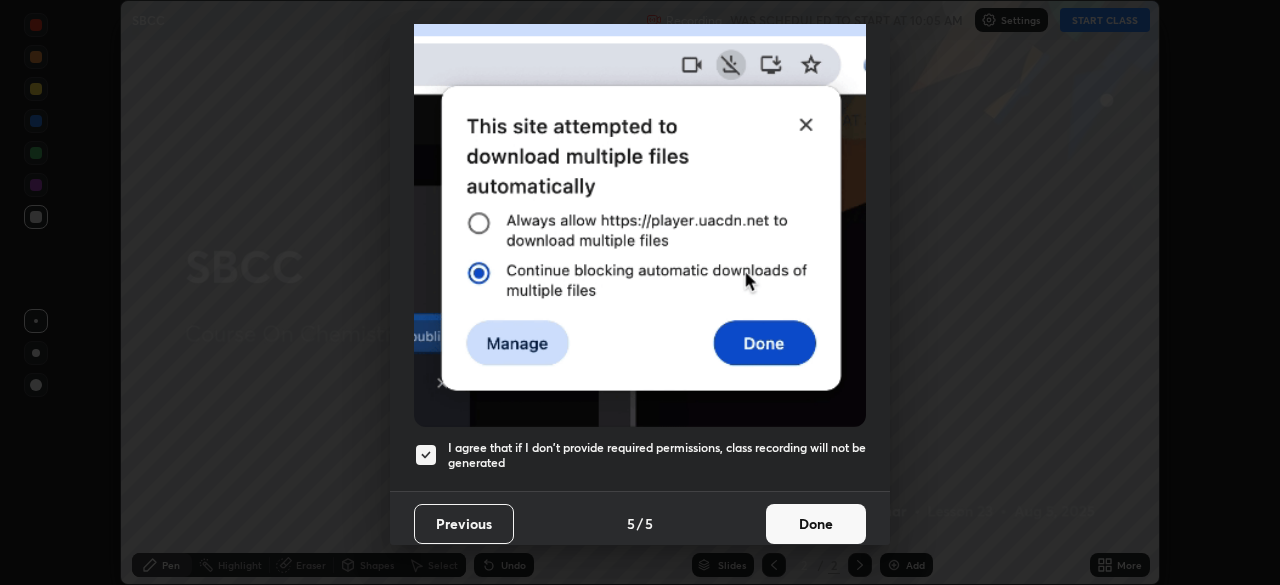 click on "Done" at bounding box center [816, 524] 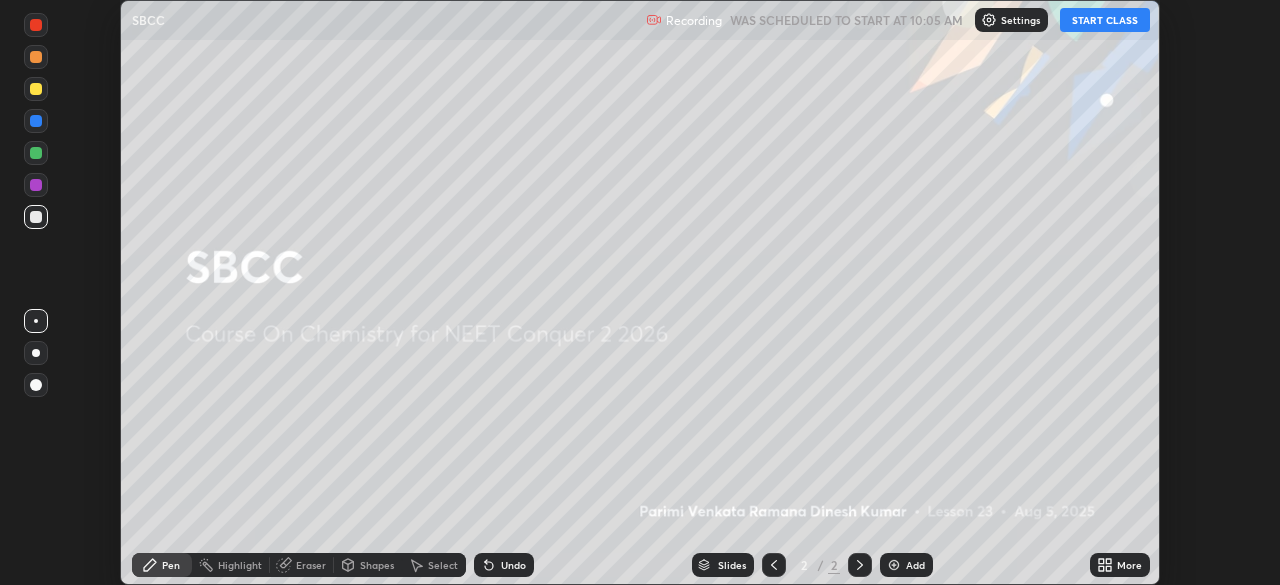 click on "START CLASS" at bounding box center [1105, 20] 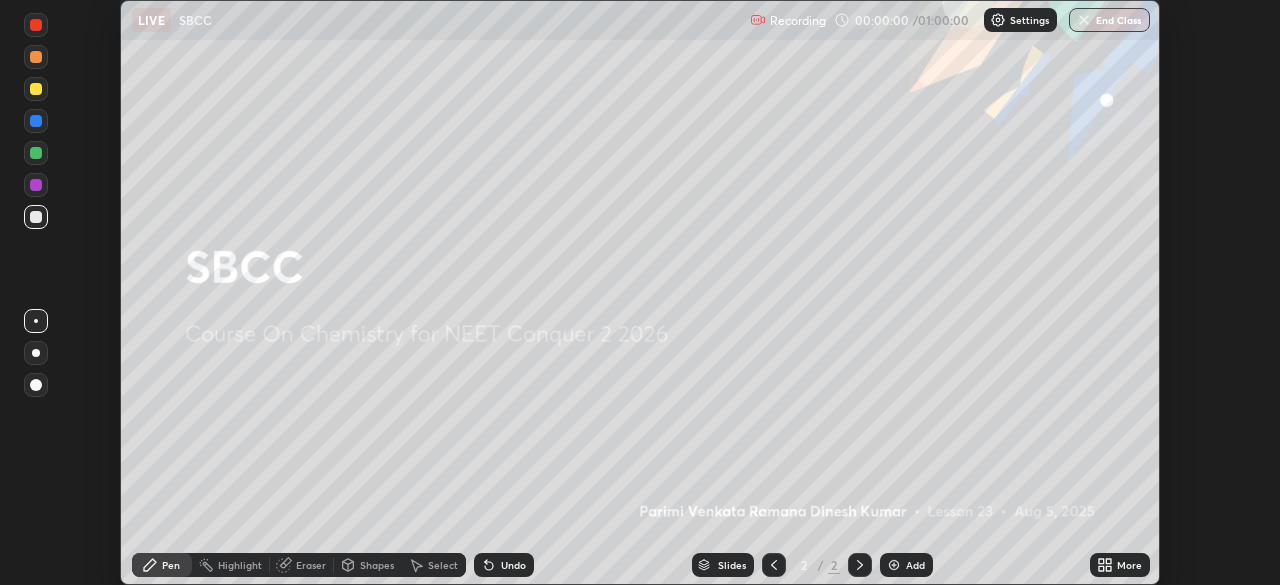click 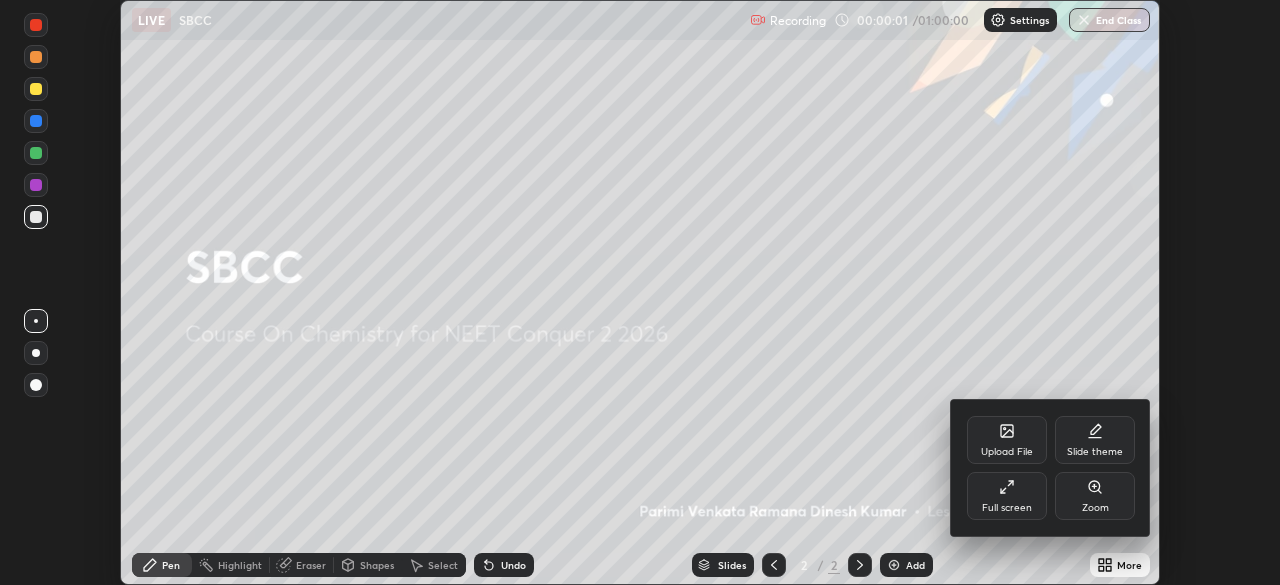 click on "Full screen" at bounding box center (1007, 508) 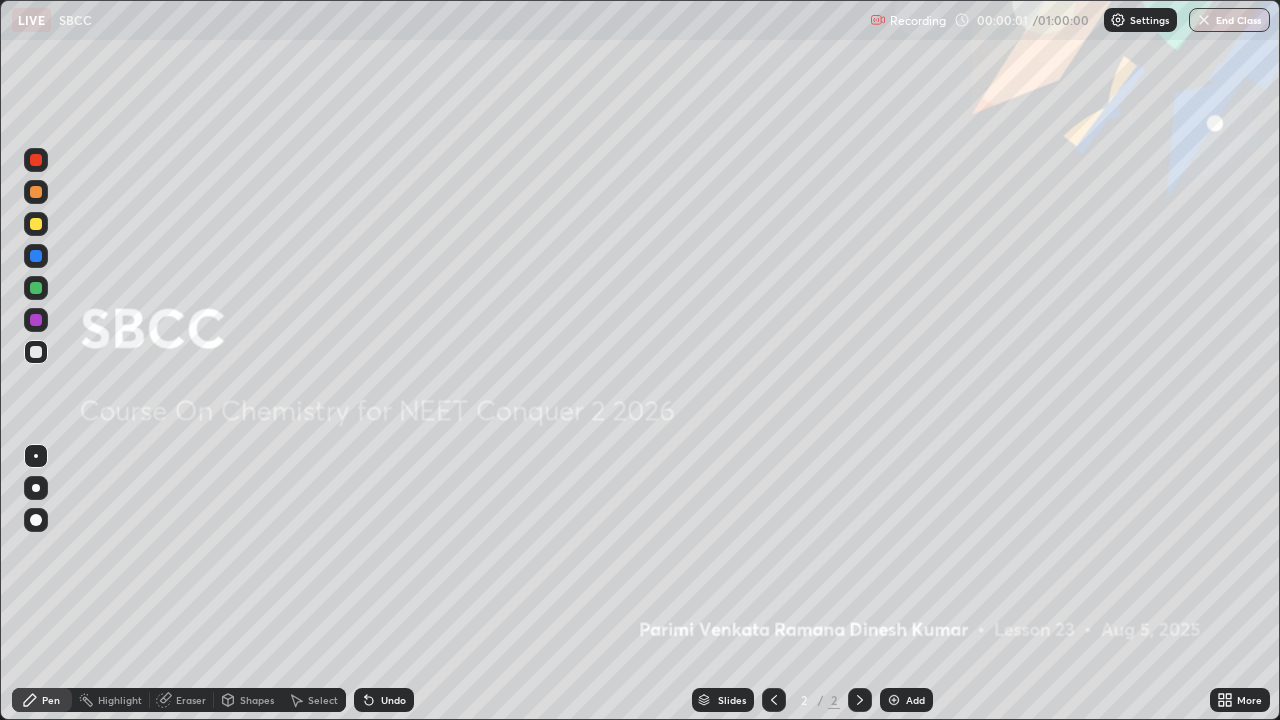 scroll, scrollTop: 99280, scrollLeft: 98720, axis: both 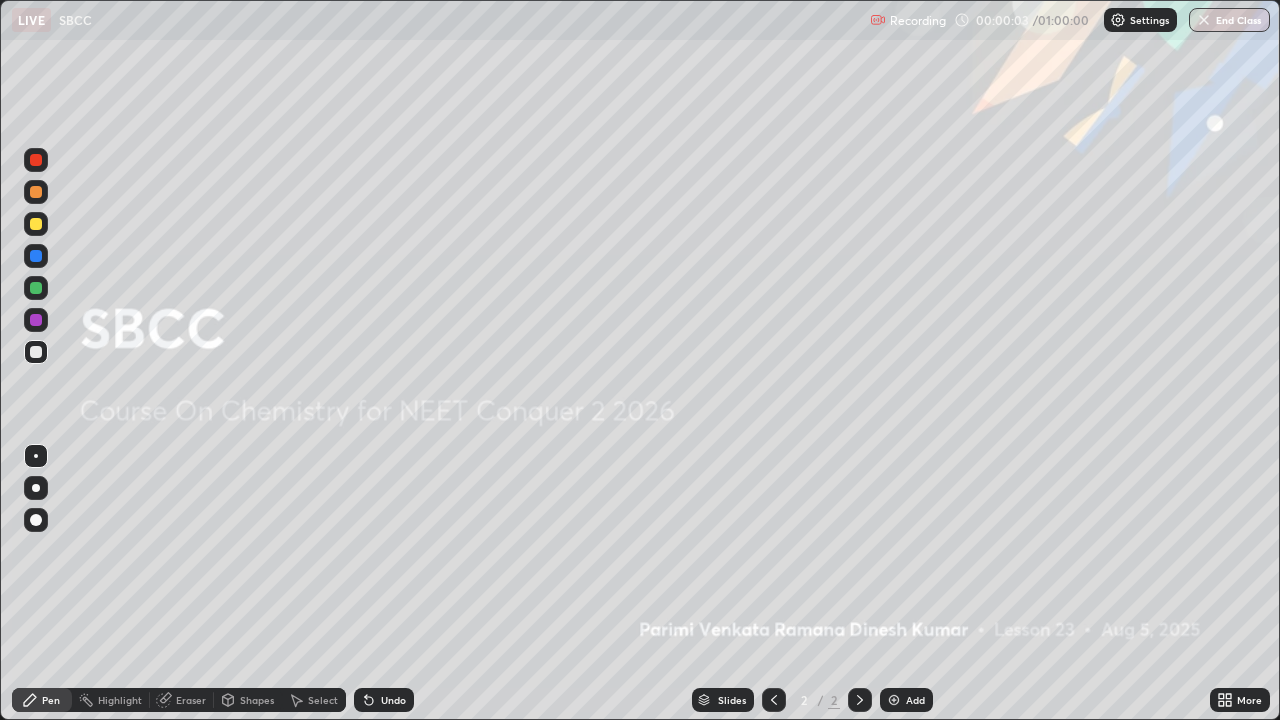 click on "Add" at bounding box center [915, 700] 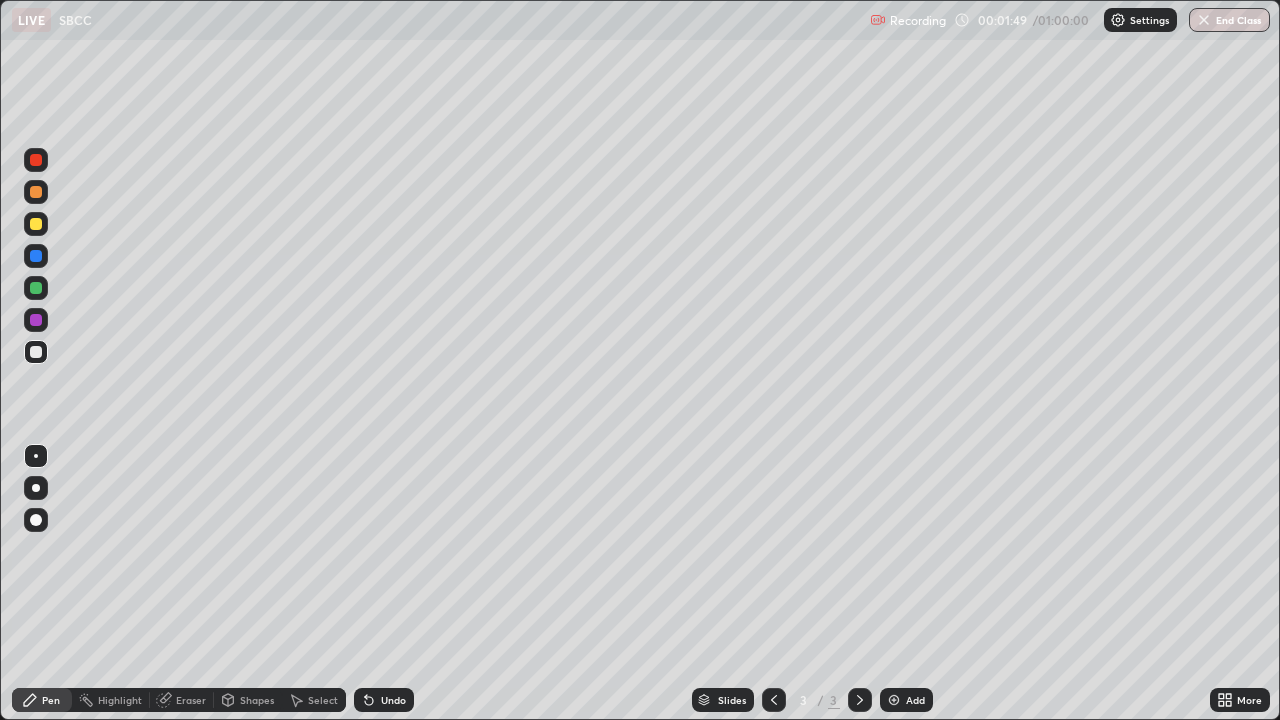 click on "Pen" at bounding box center [51, 700] 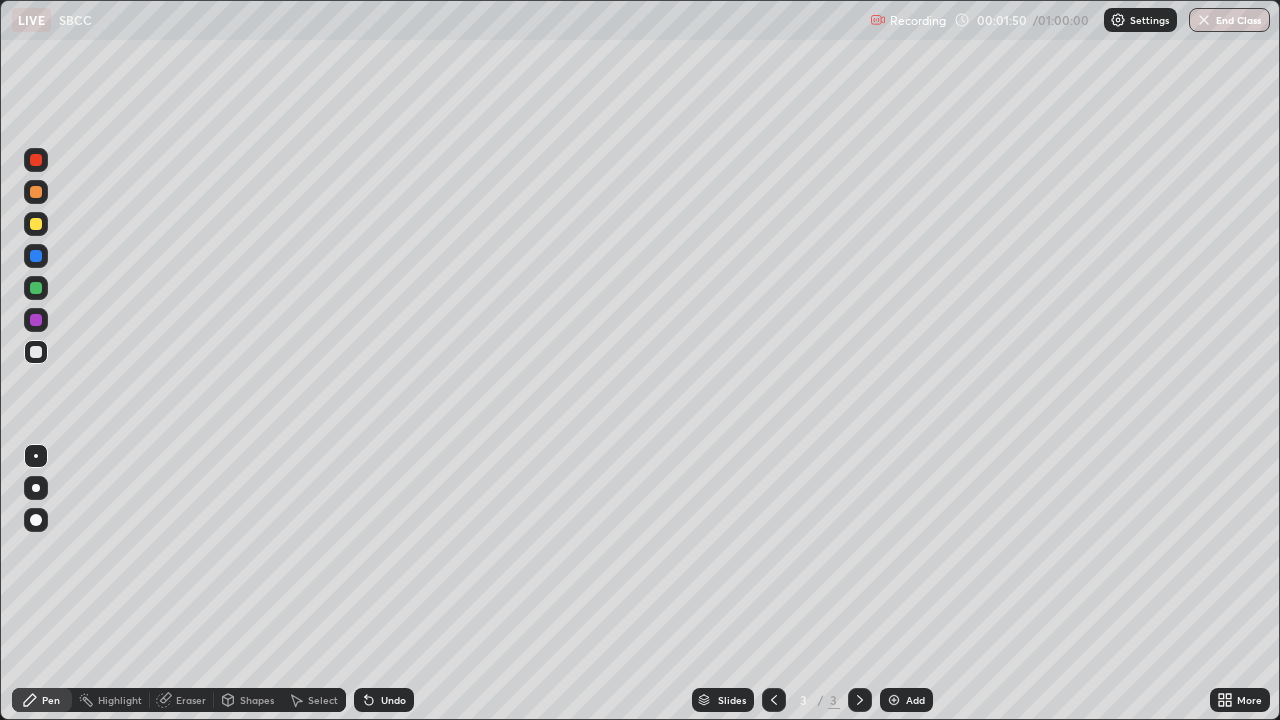 click at bounding box center (36, 488) 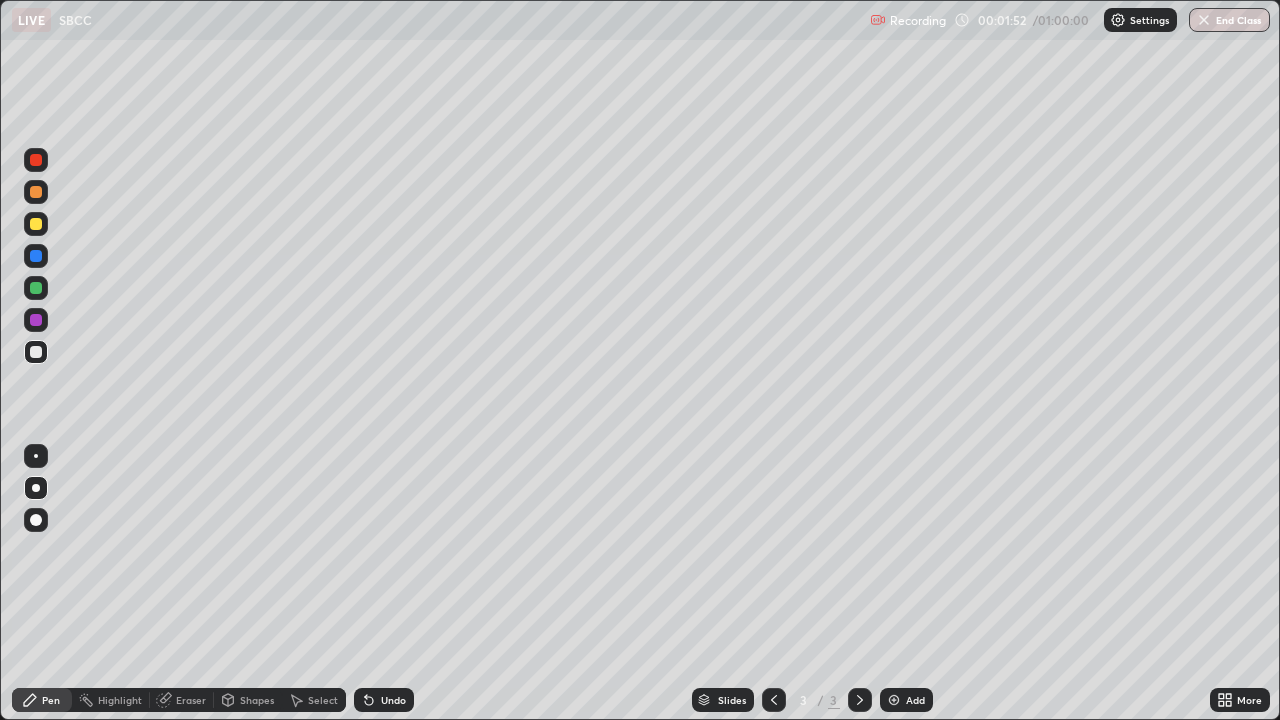 click at bounding box center [36, 288] 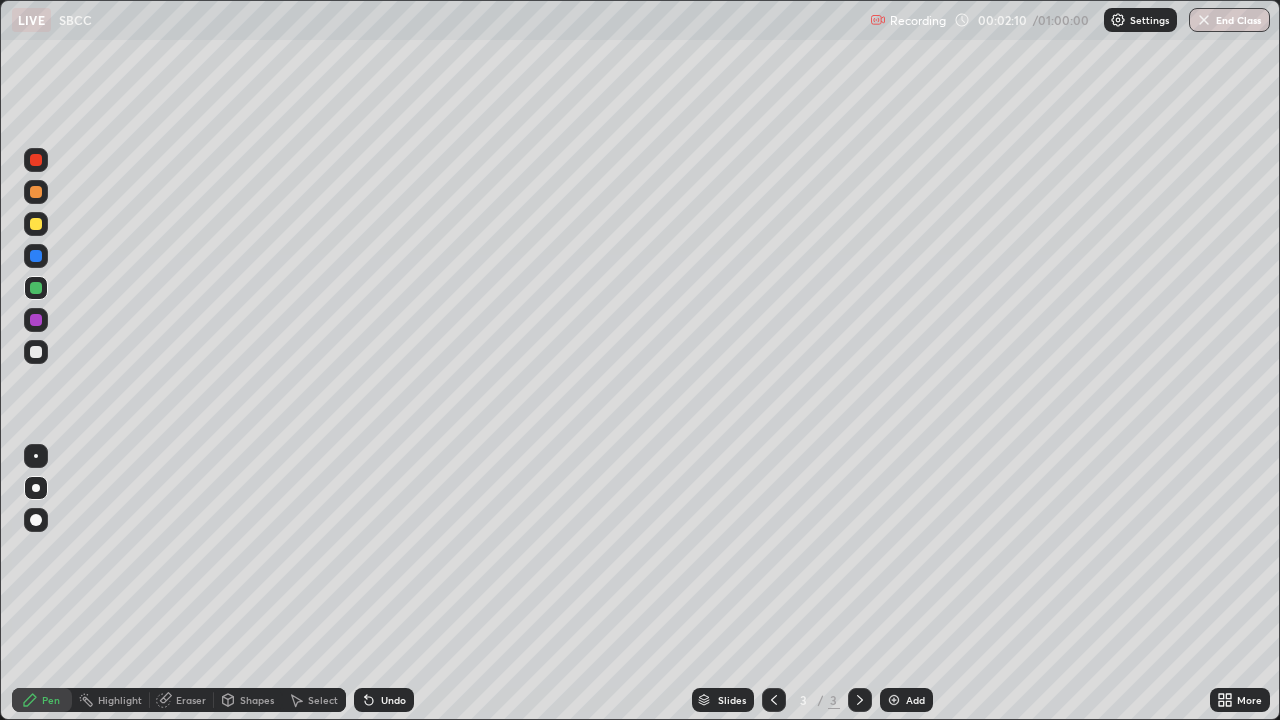 click at bounding box center [36, 352] 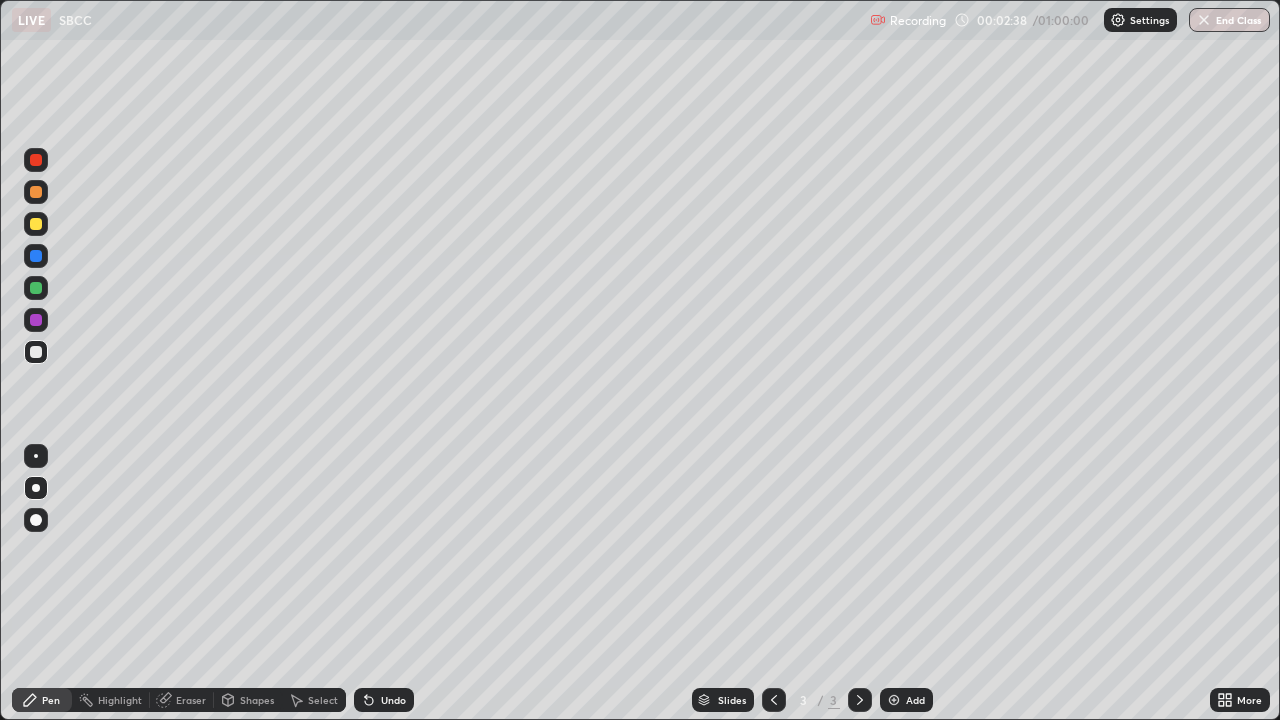 click on "Shapes" at bounding box center [248, 700] 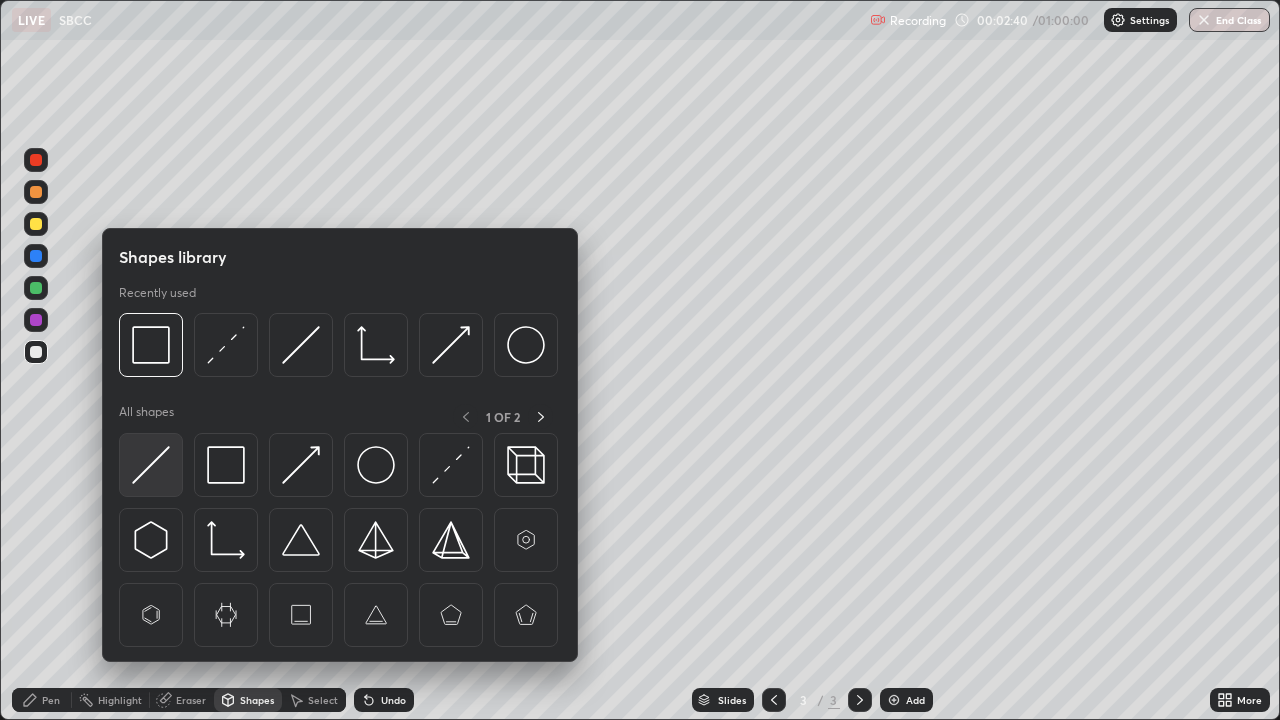 click at bounding box center (151, 465) 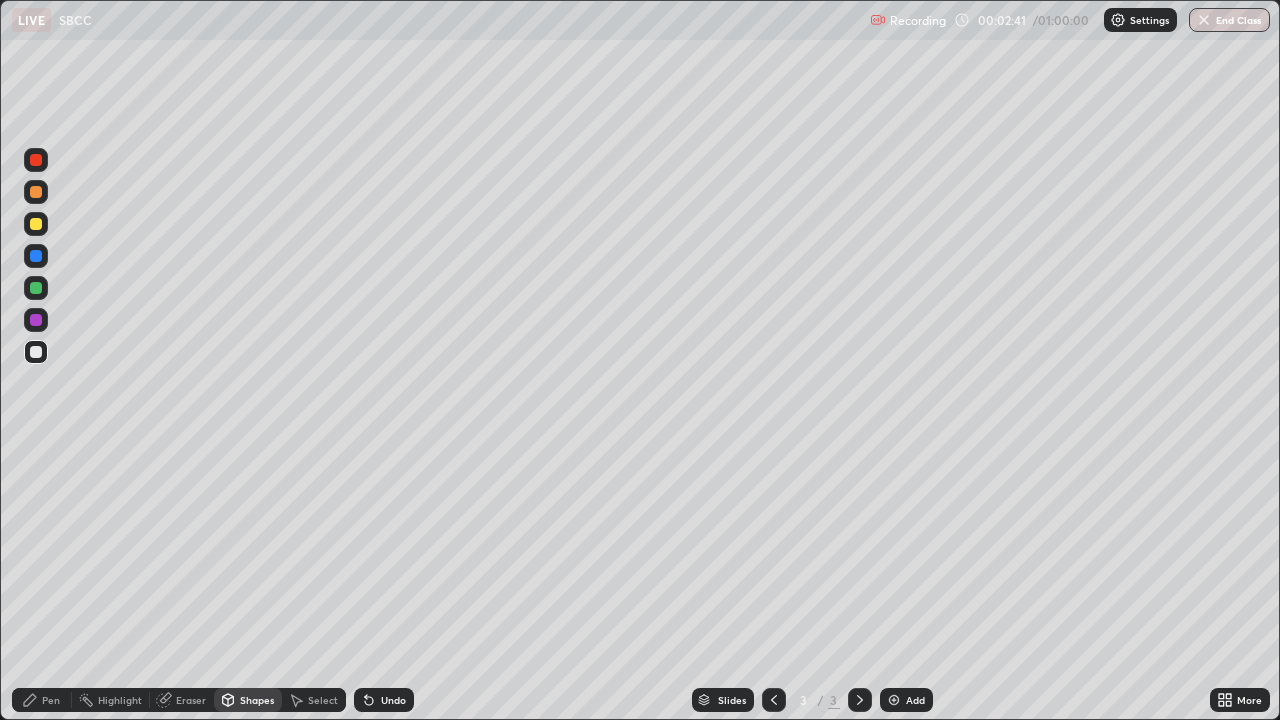 click 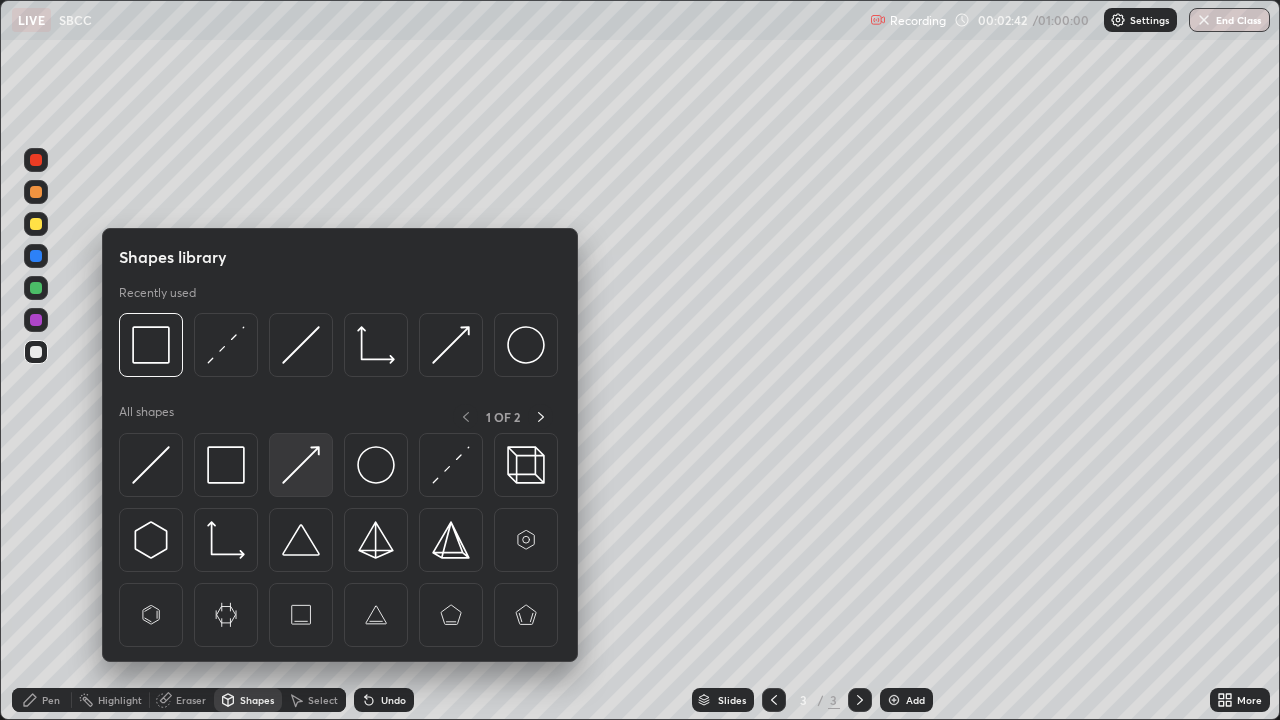 click at bounding box center (301, 465) 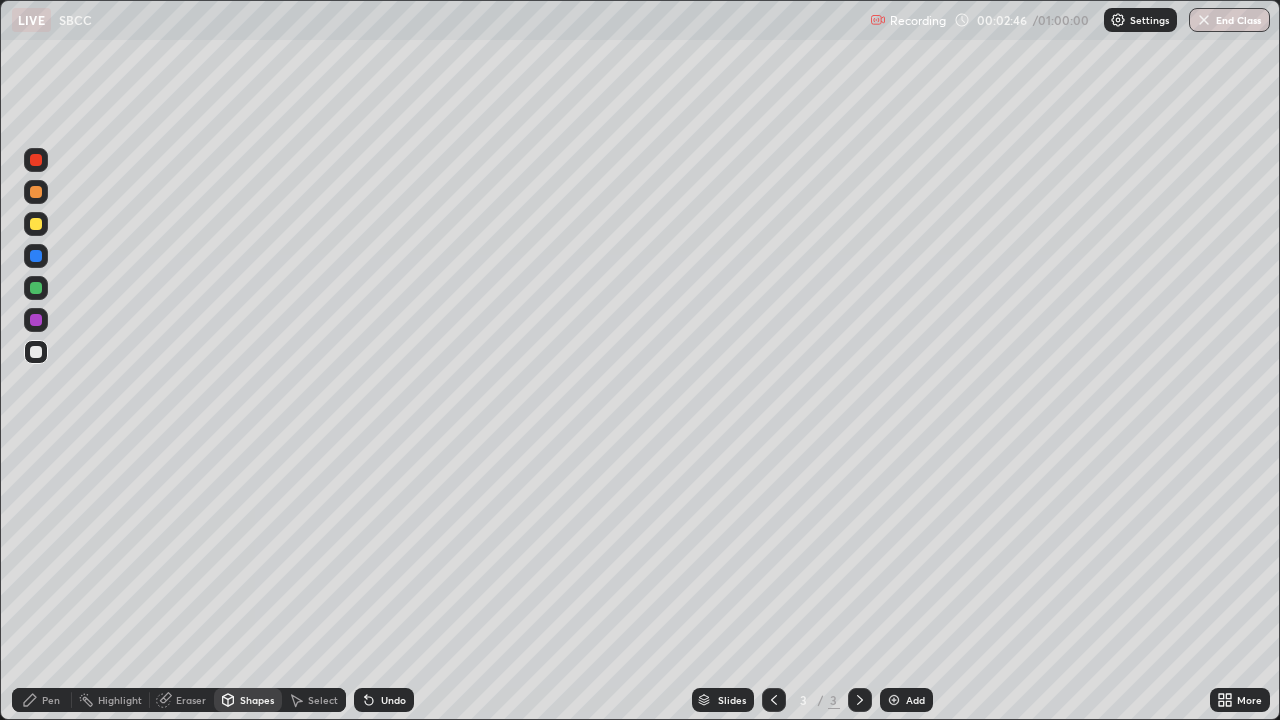 click 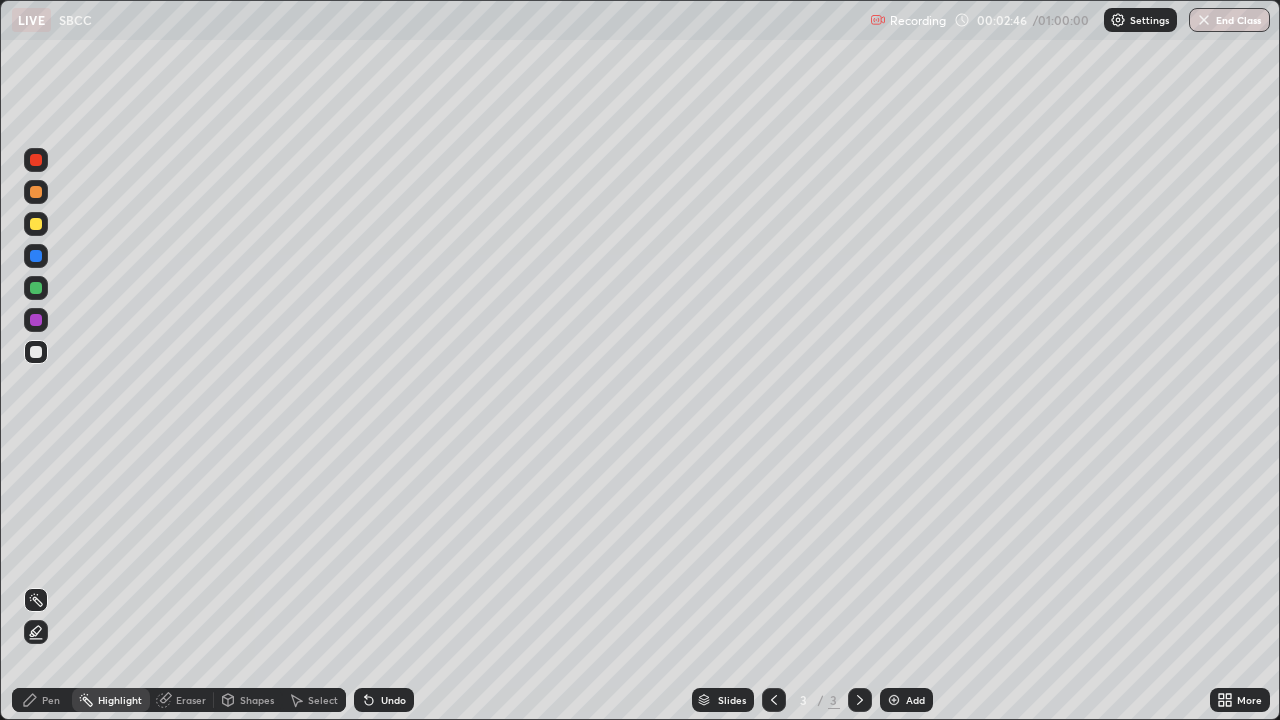 click on "Pen" at bounding box center (42, 700) 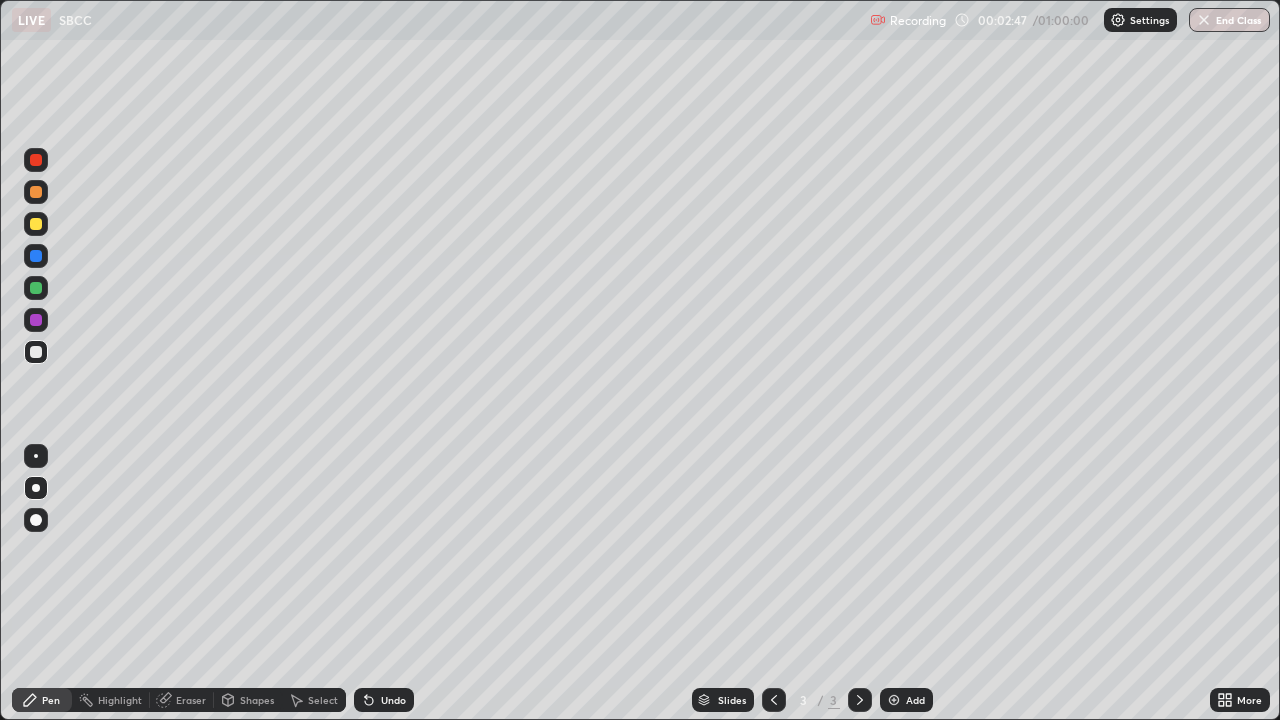 click at bounding box center (36, 320) 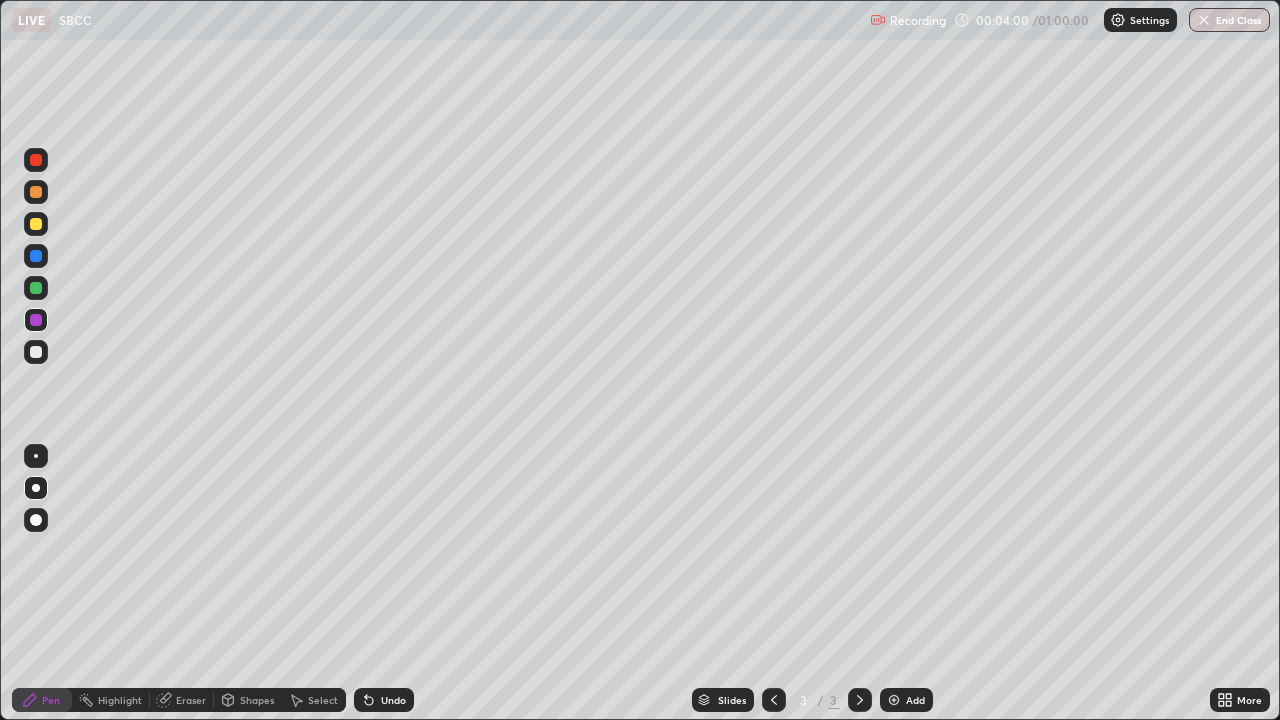 click at bounding box center (36, 352) 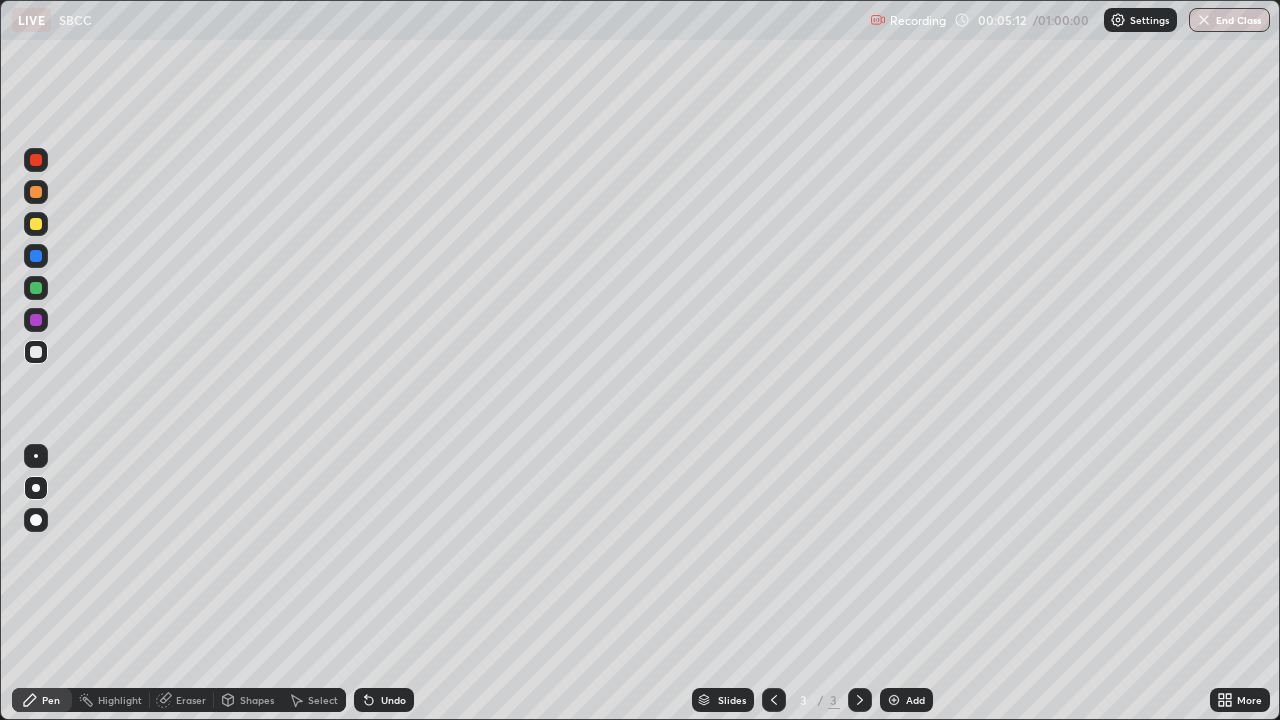 click on "Undo" at bounding box center (384, 700) 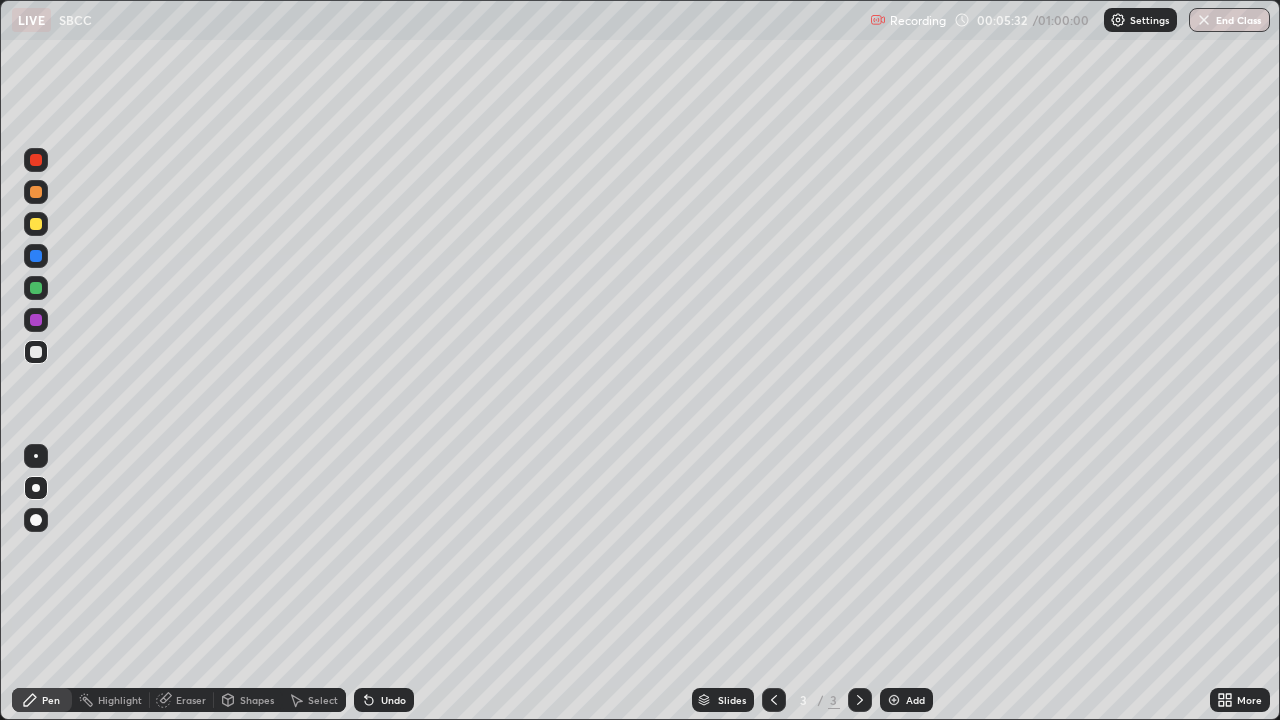 click 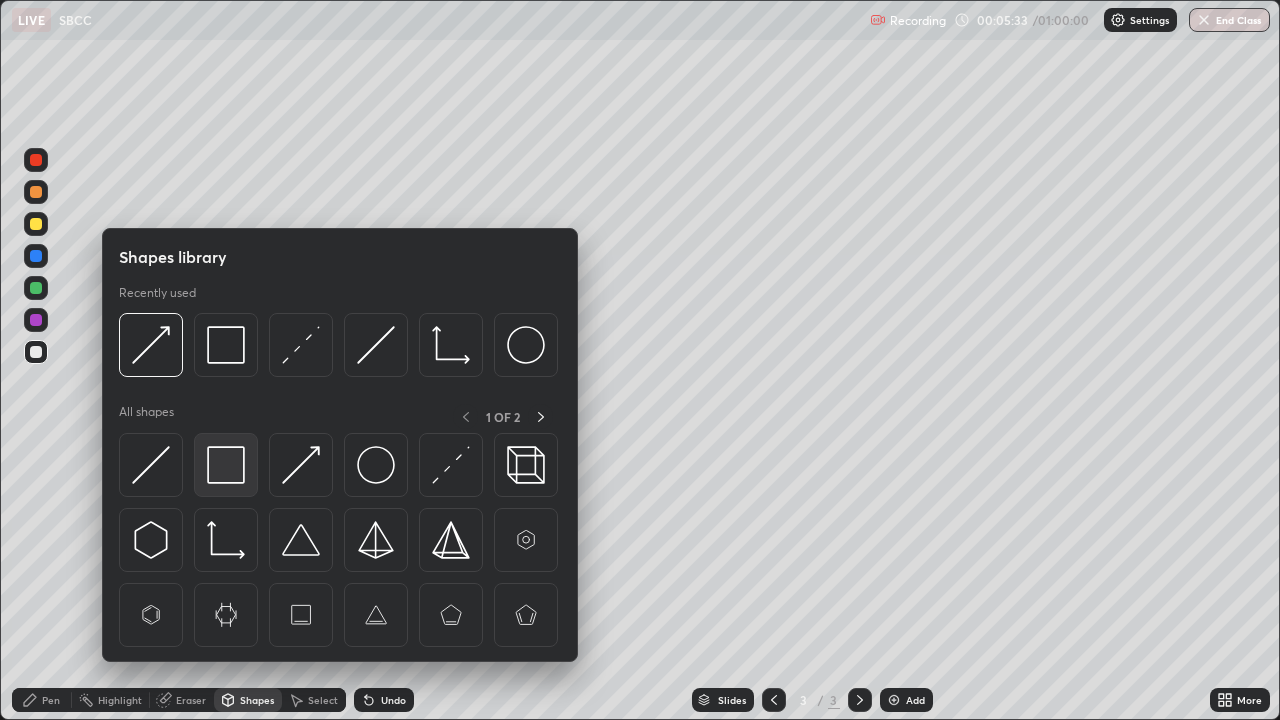 click at bounding box center [226, 465] 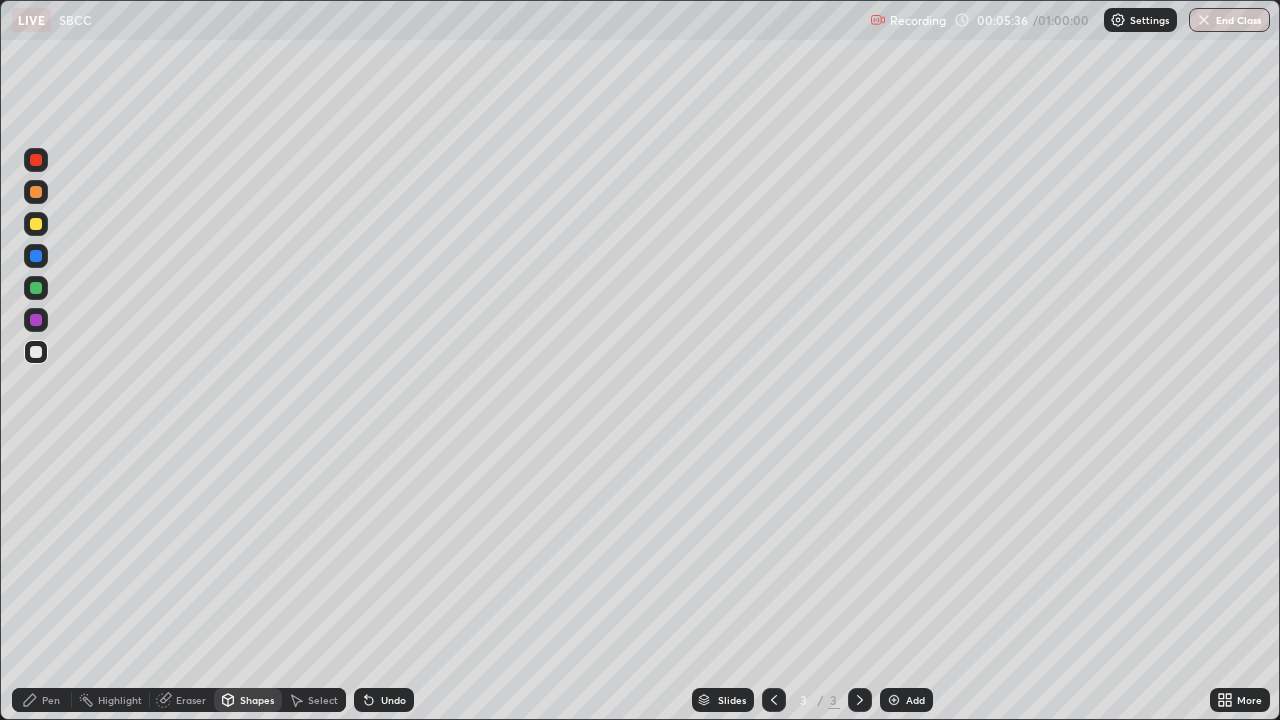 click on "Pen" at bounding box center (51, 700) 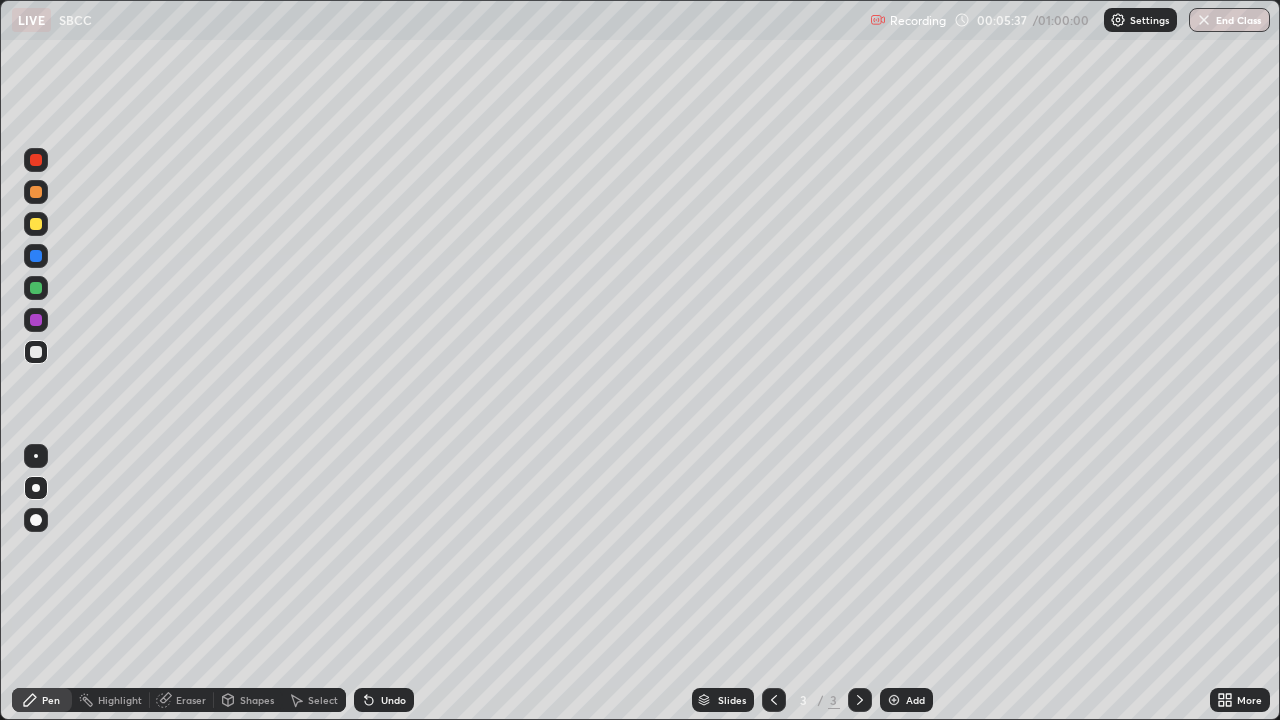 click at bounding box center [36, 320] 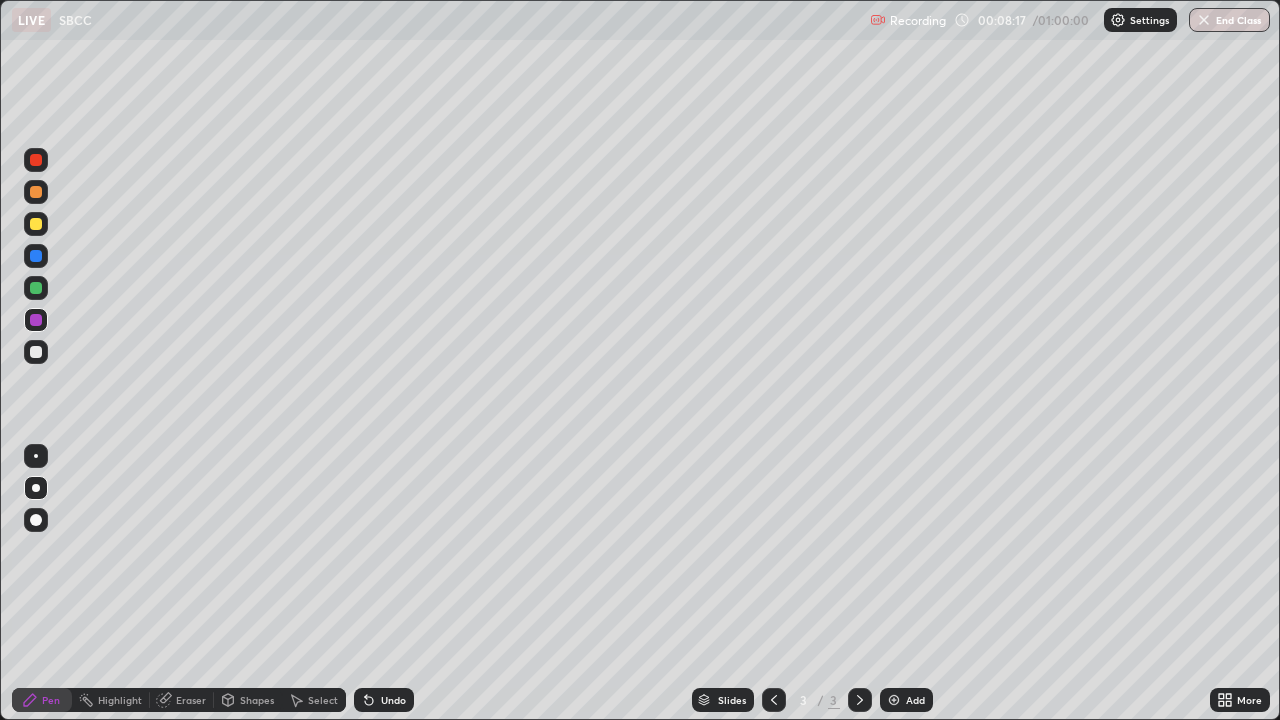 click at bounding box center (894, 700) 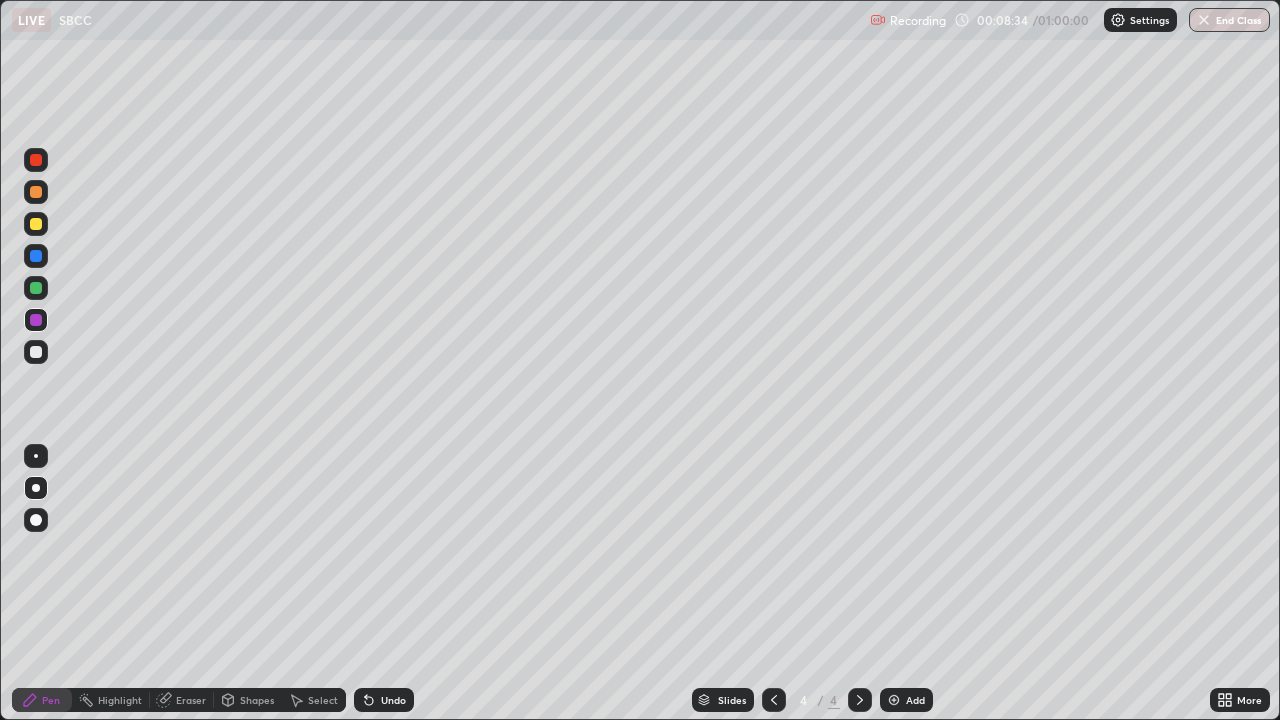 click at bounding box center [36, 224] 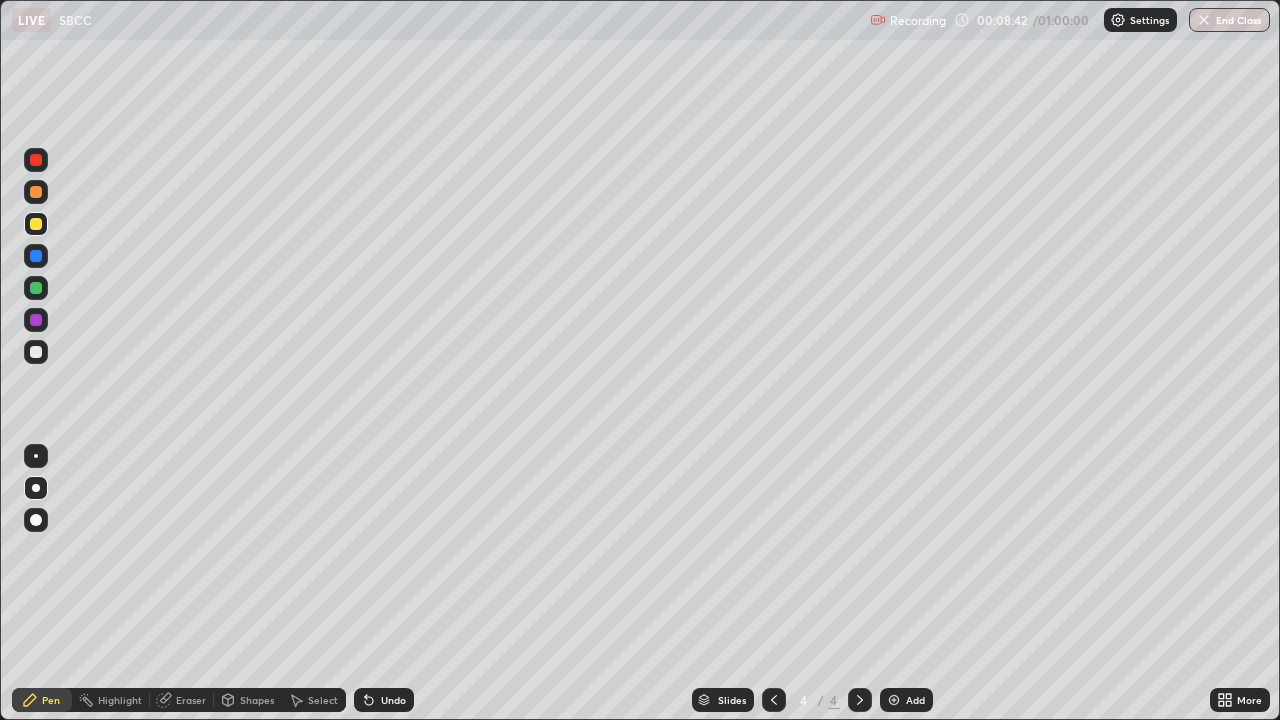 click on "Undo" at bounding box center (384, 700) 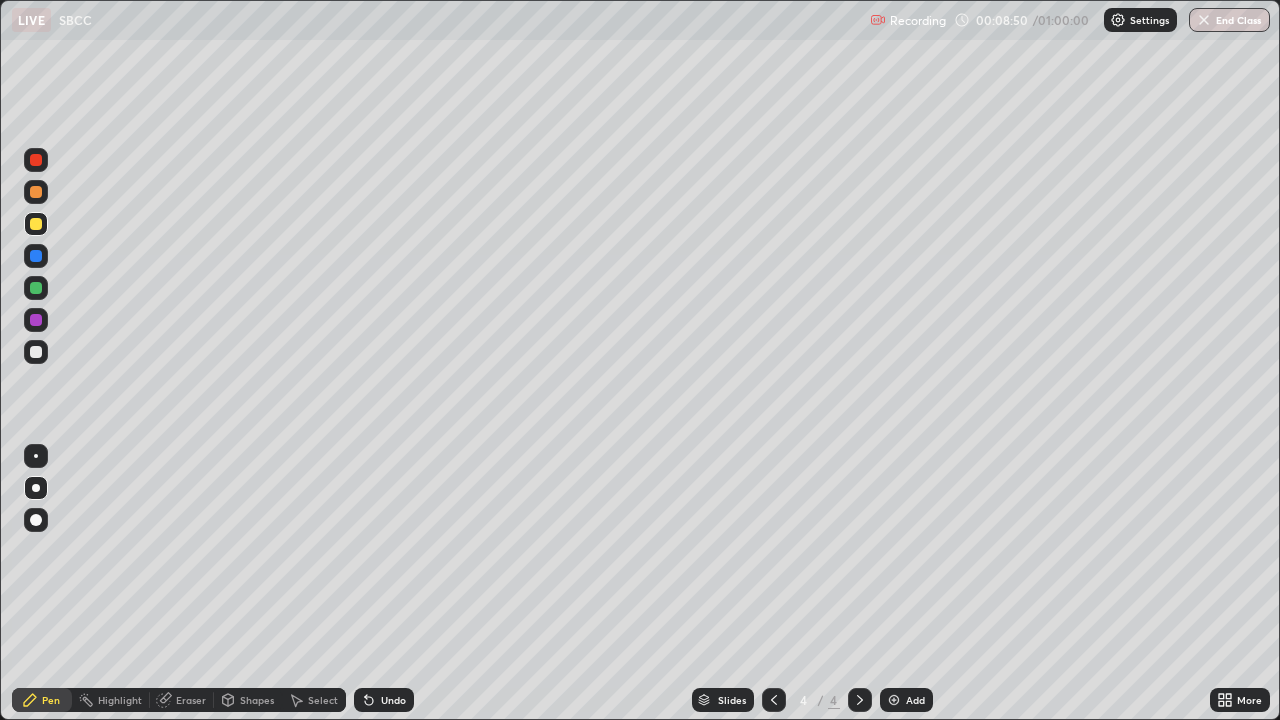 click at bounding box center [36, 256] 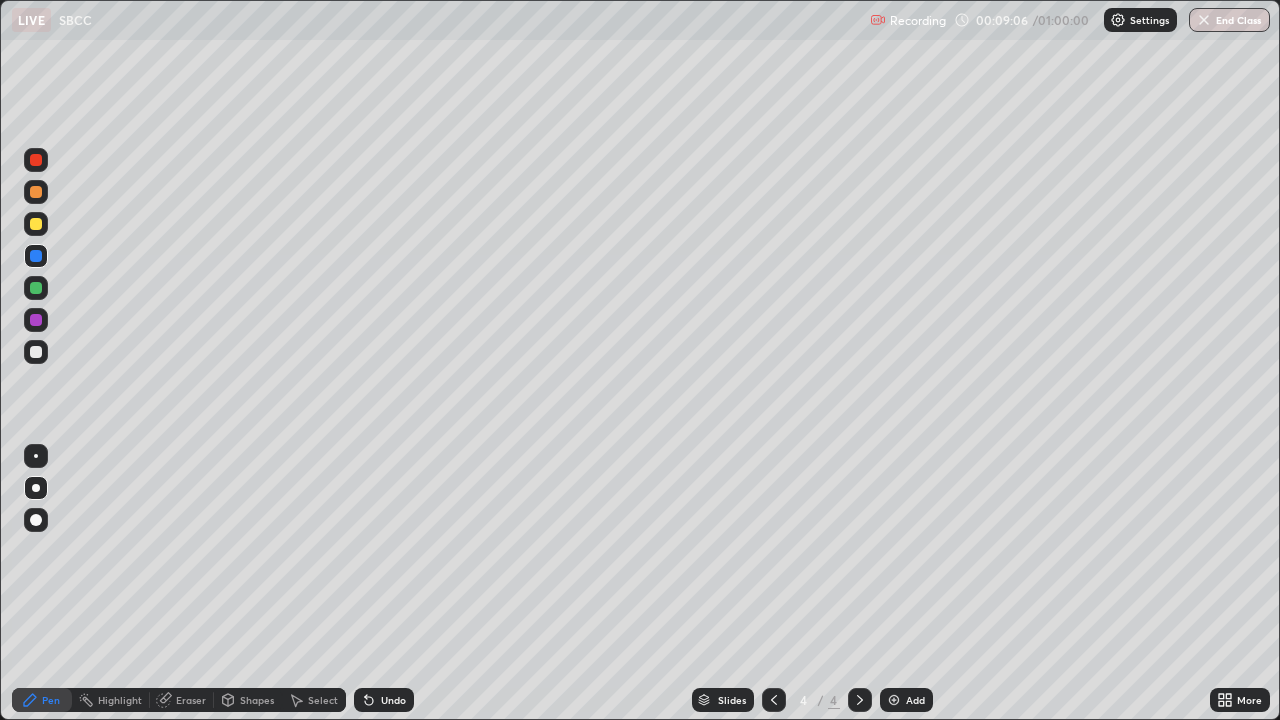 click at bounding box center [36, 352] 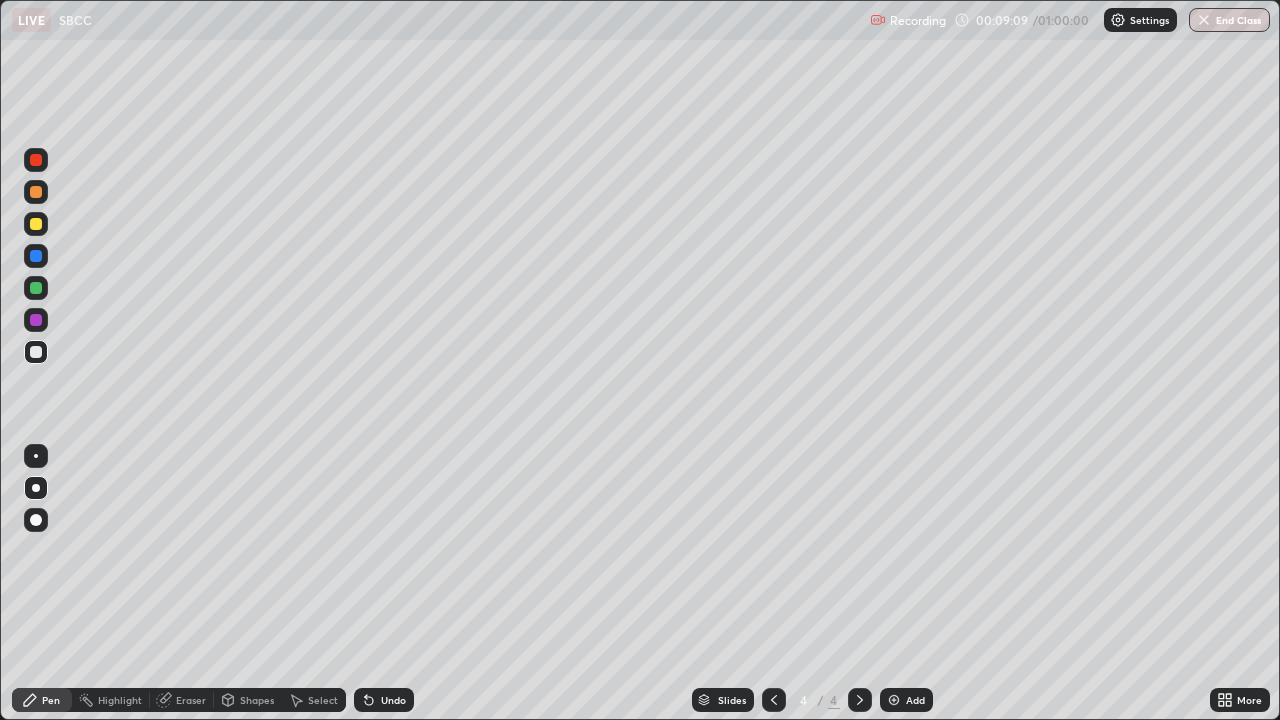 click 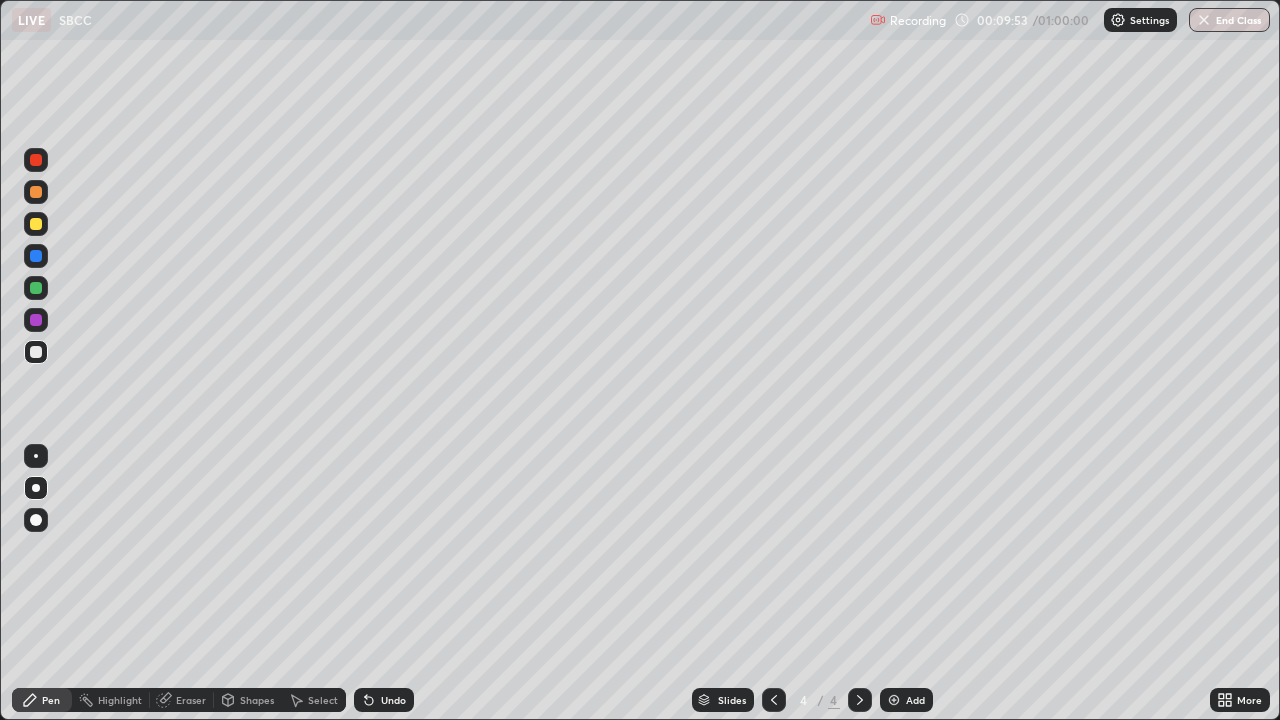 click on "Pen" at bounding box center (51, 700) 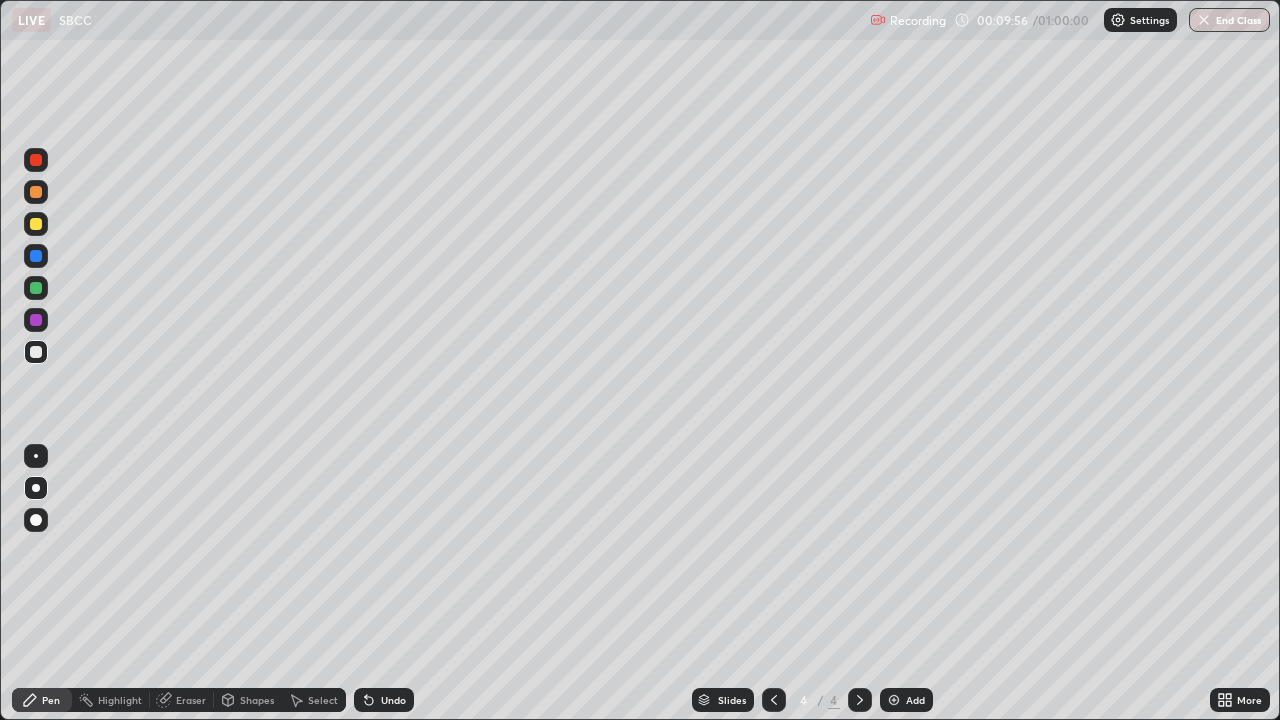 click at bounding box center [36, 320] 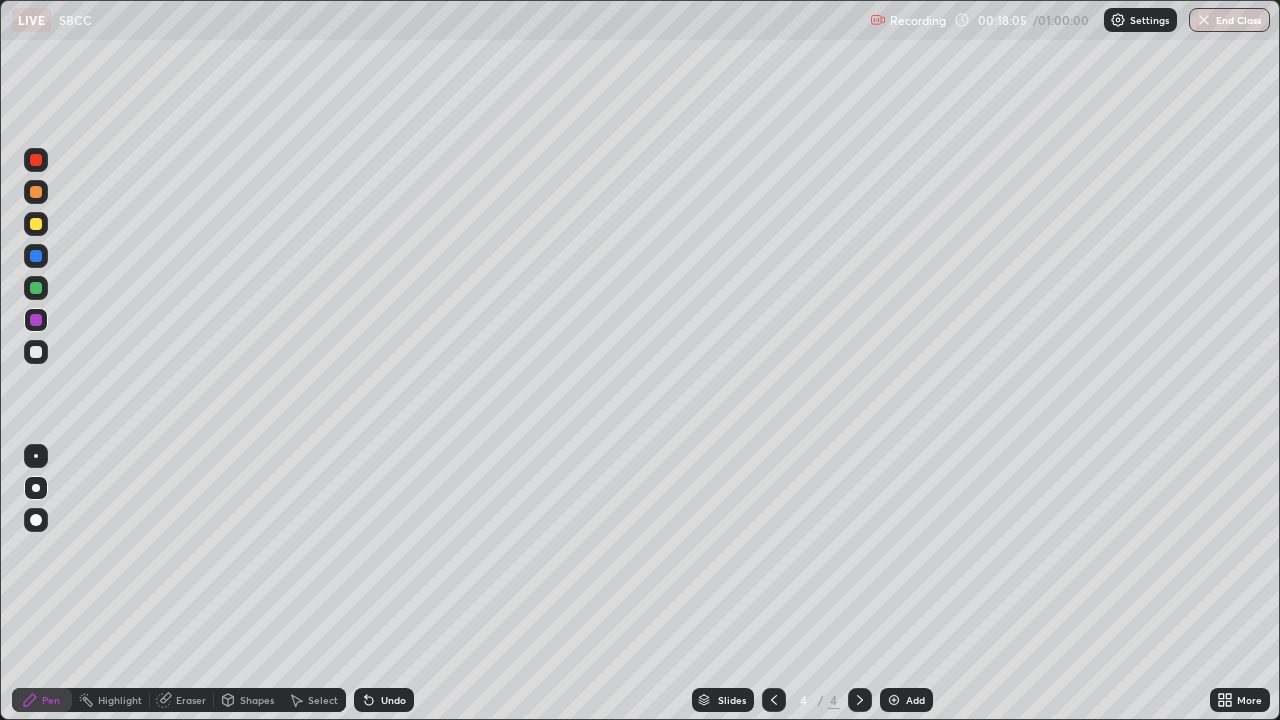 click at bounding box center (36, 352) 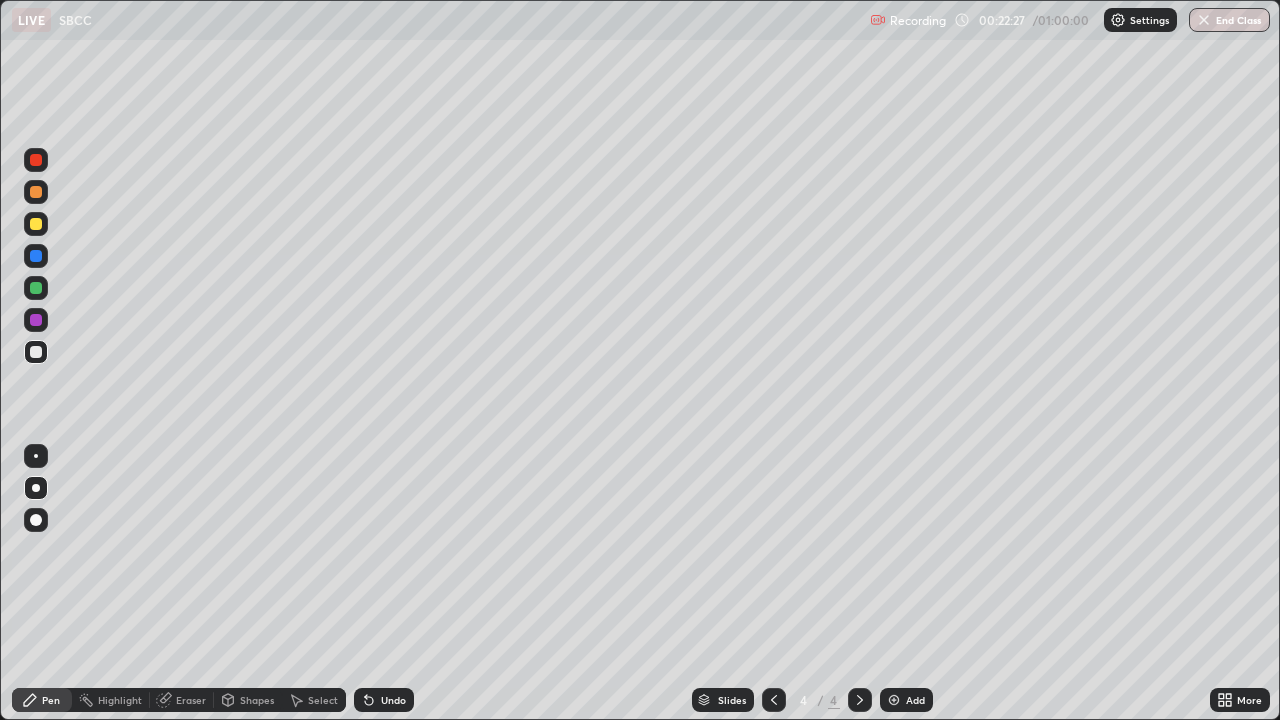 click on "Add" at bounding box center [906, 700] 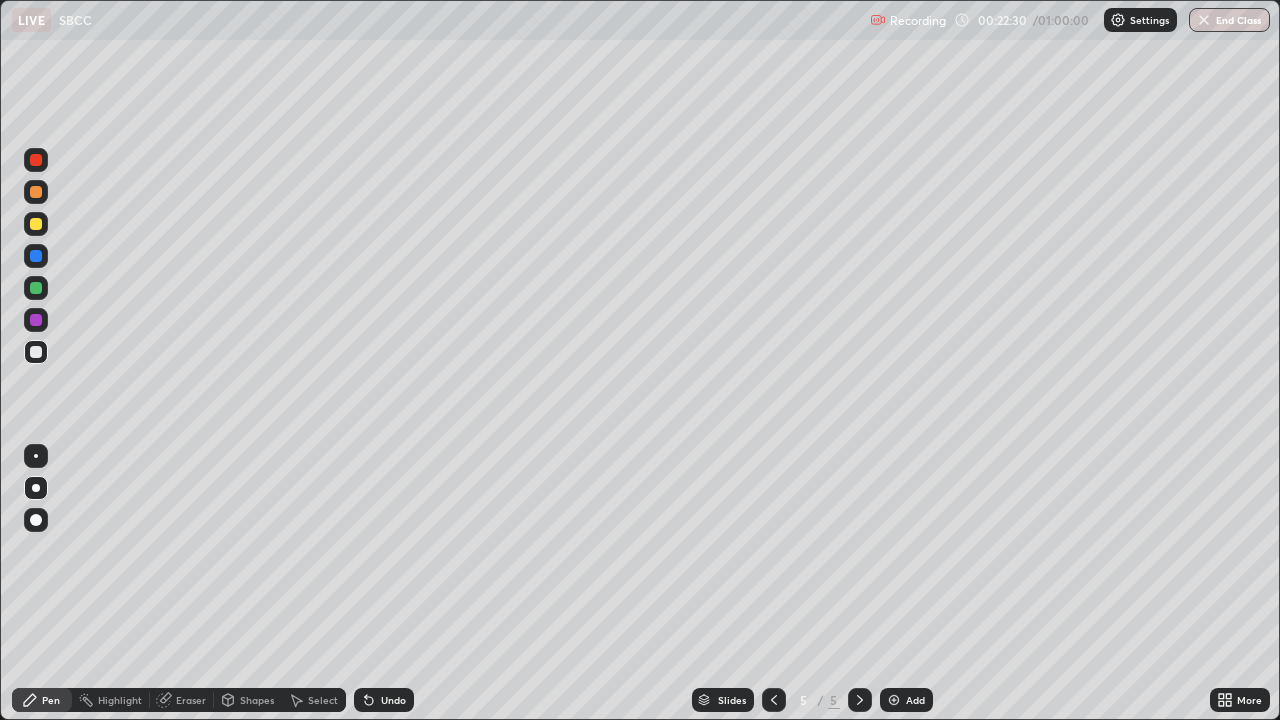 click at bounding box center [36, 224] 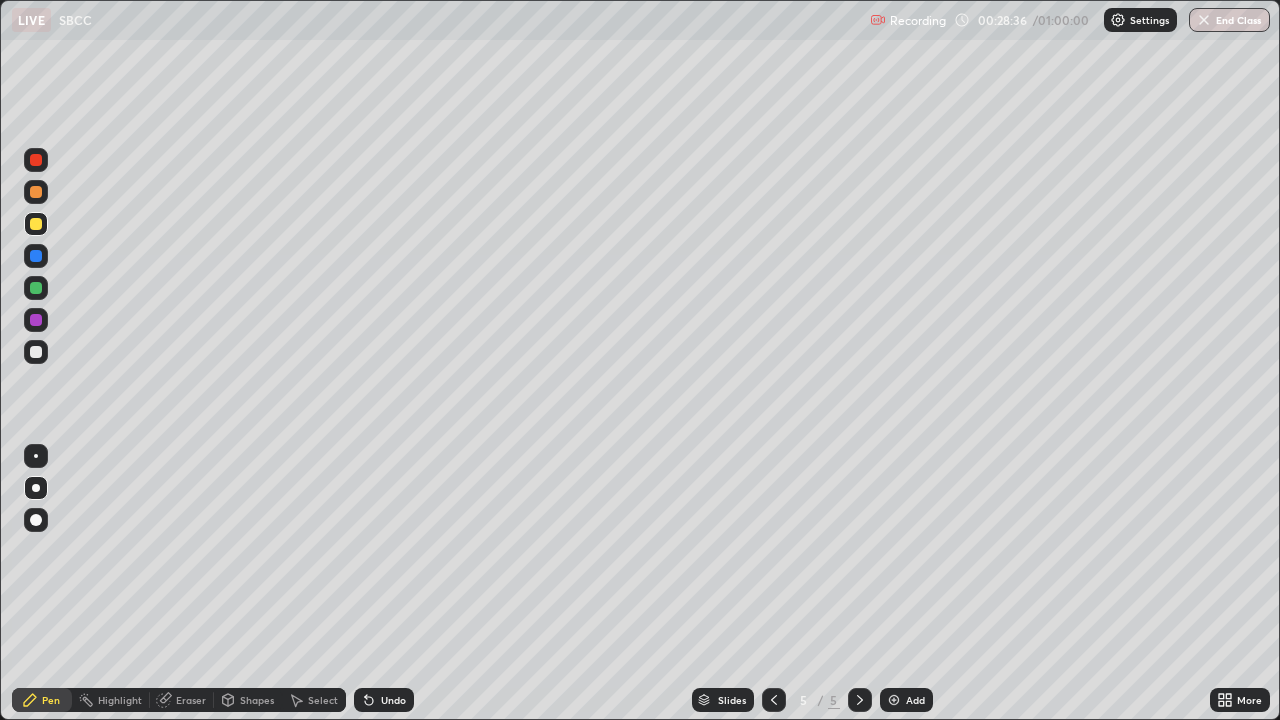 click on "Add" at bounding box center (906, 700) 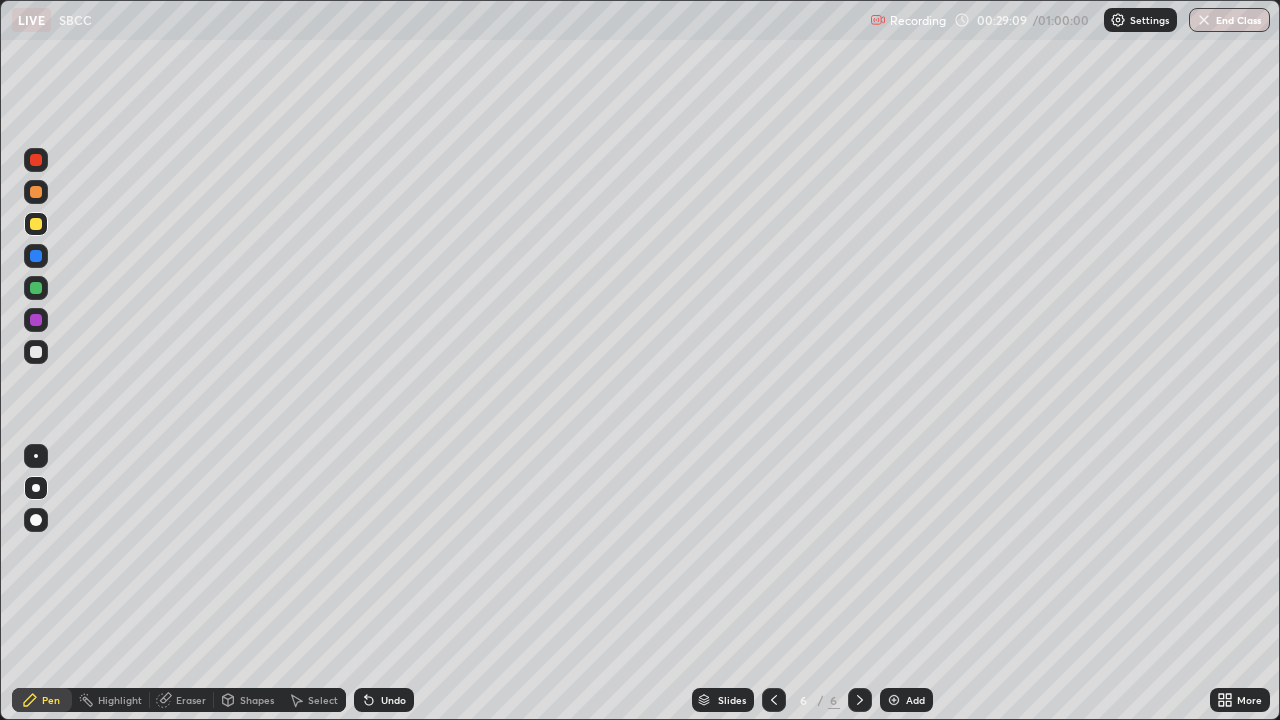 click at bounding box center (36, 224) 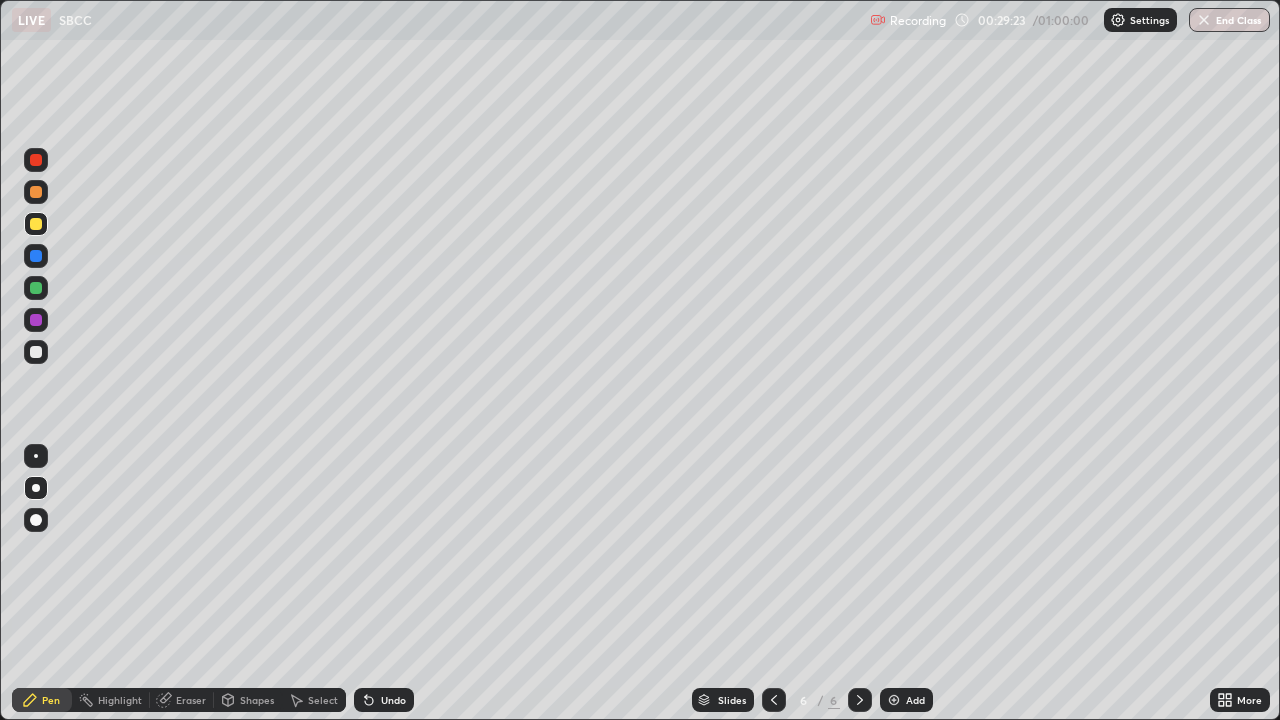 click at bounding box center [36, 160] 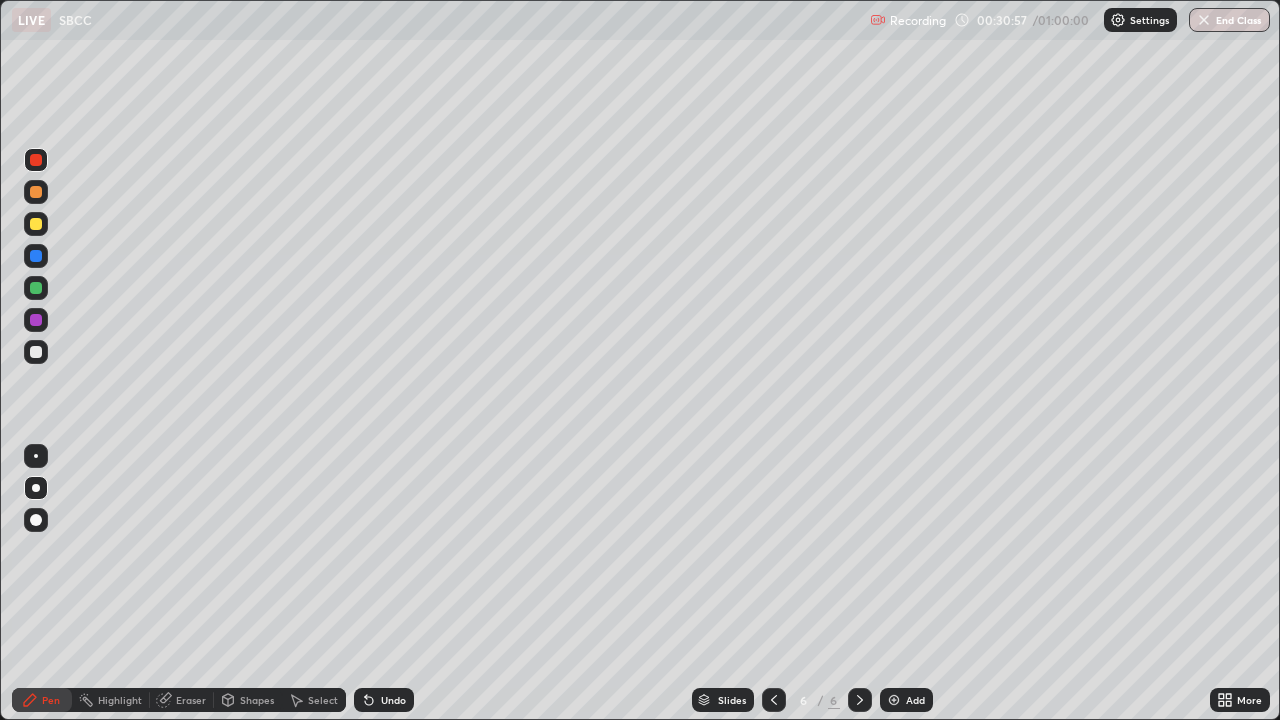 click at bounding box center (36, 320) 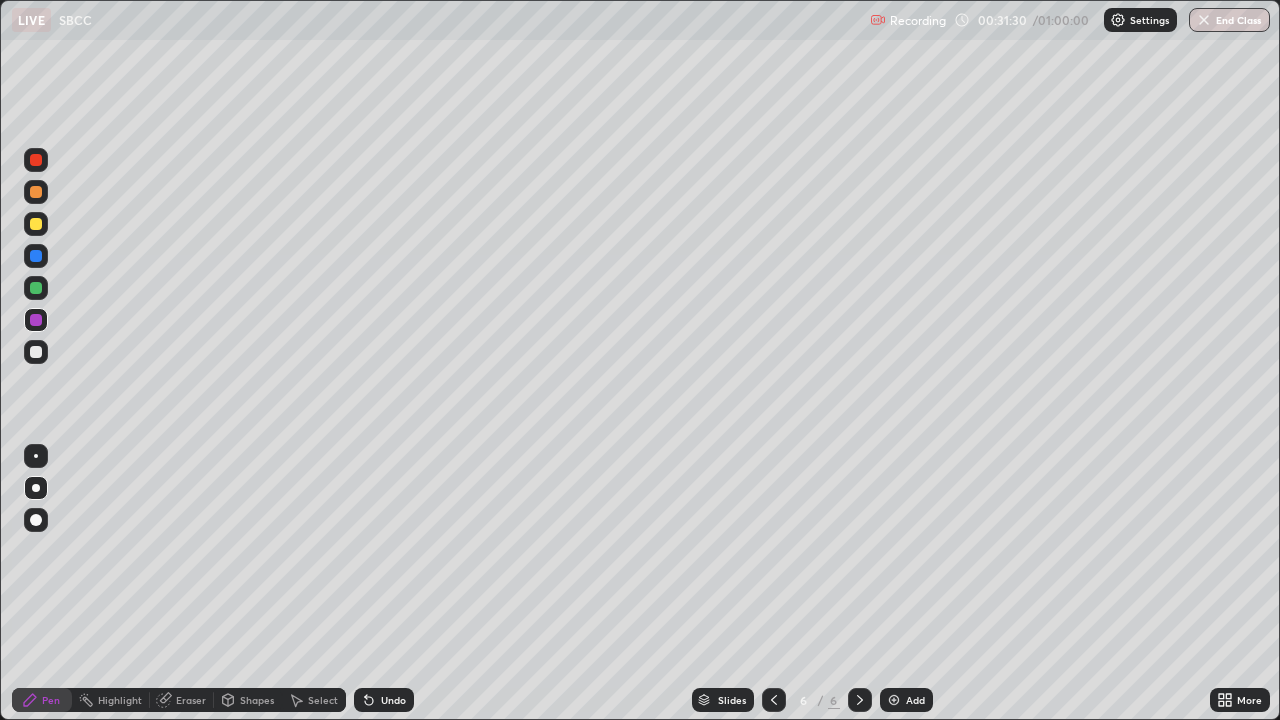 click at bounding box center (36, 352) 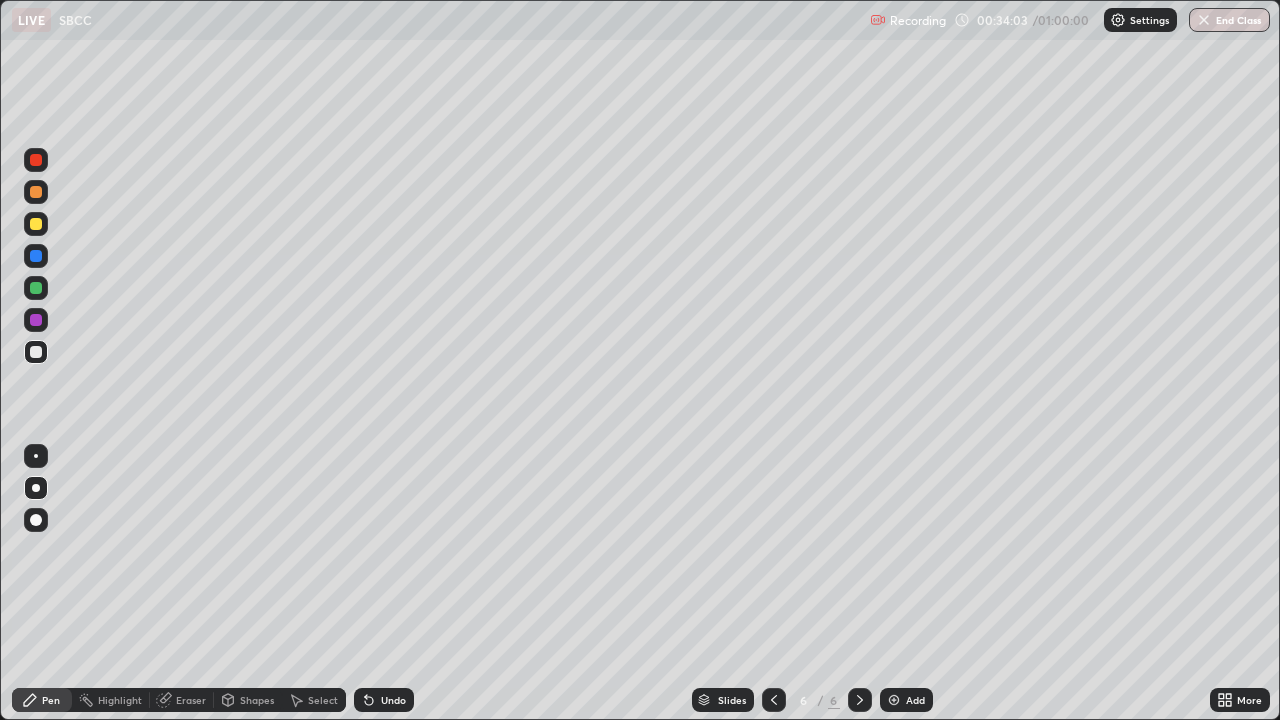 click on "Undo" at bounding box center (384, 700) 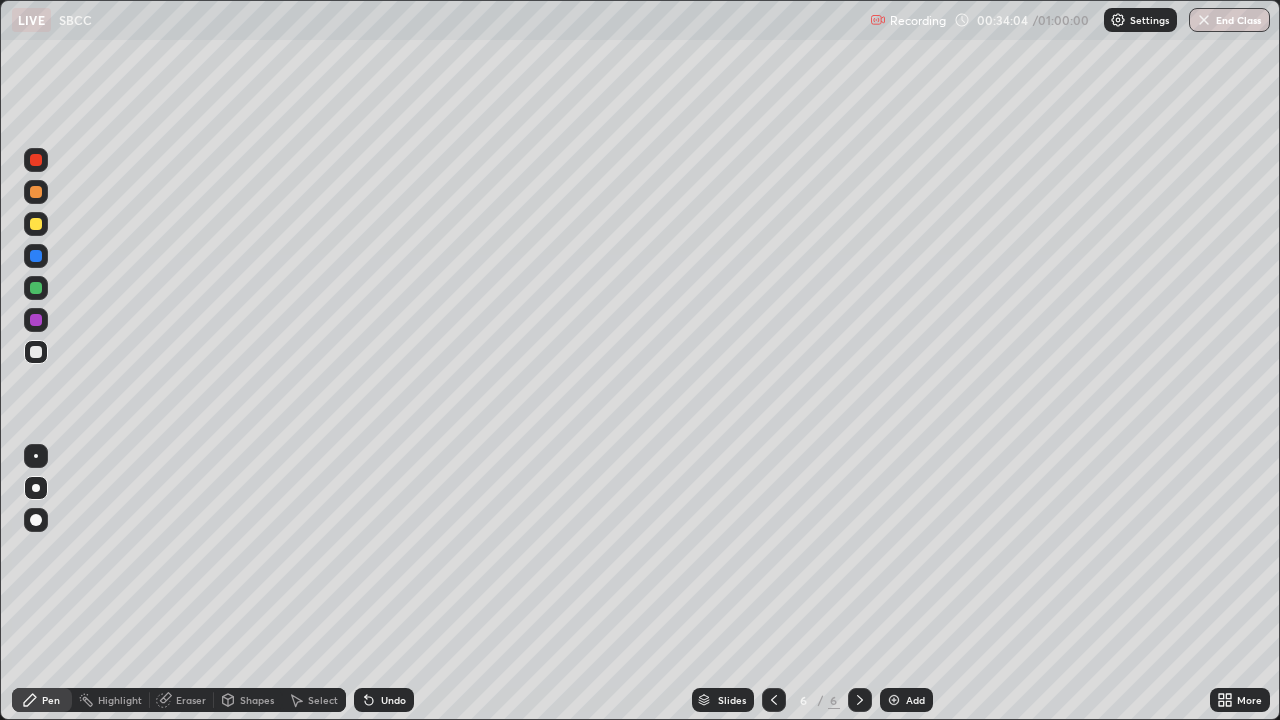 click on "Undo" at bounding box center (393, 700) 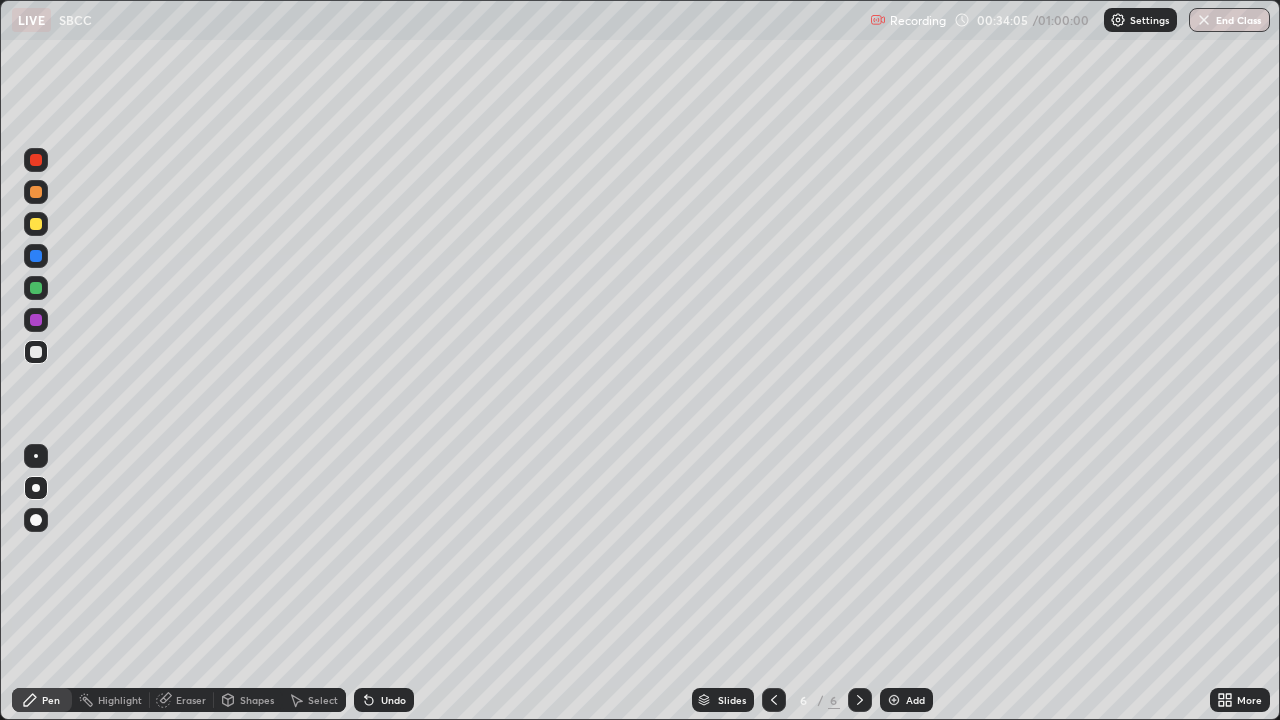 click on "Undo" at bounding box center [384, 700] 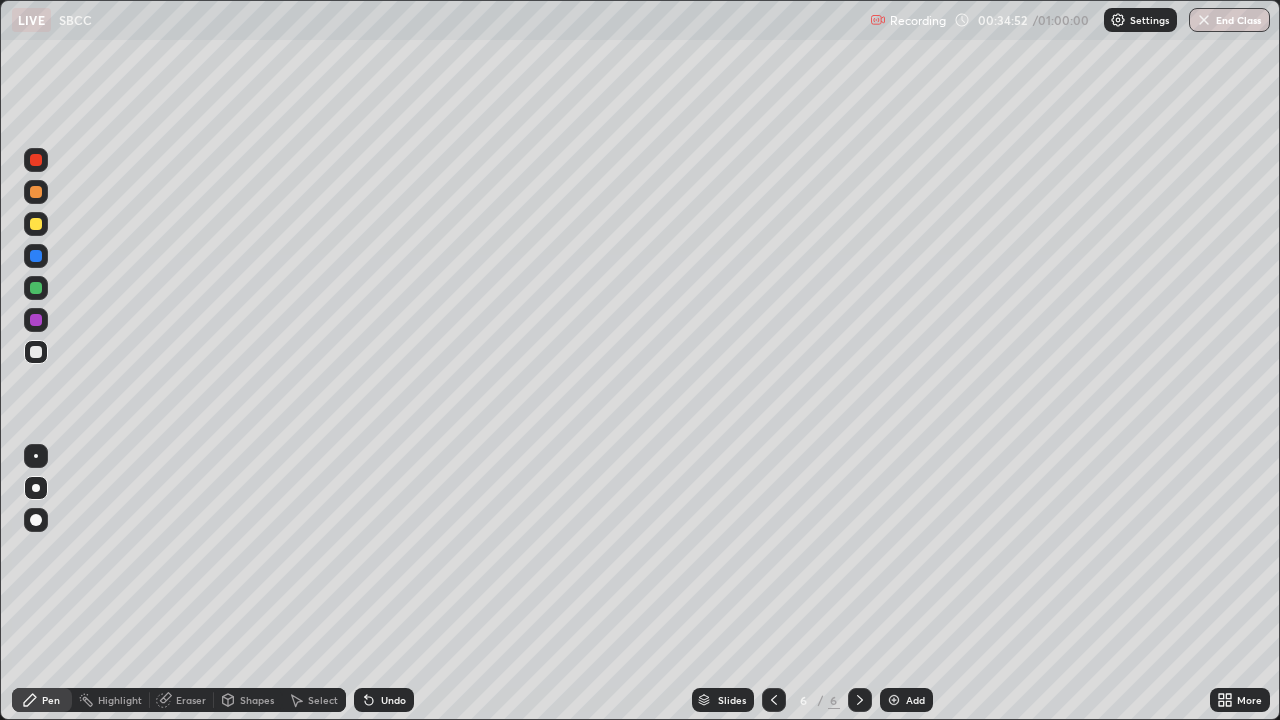 click on "Add" at bounding box center (915, 700) 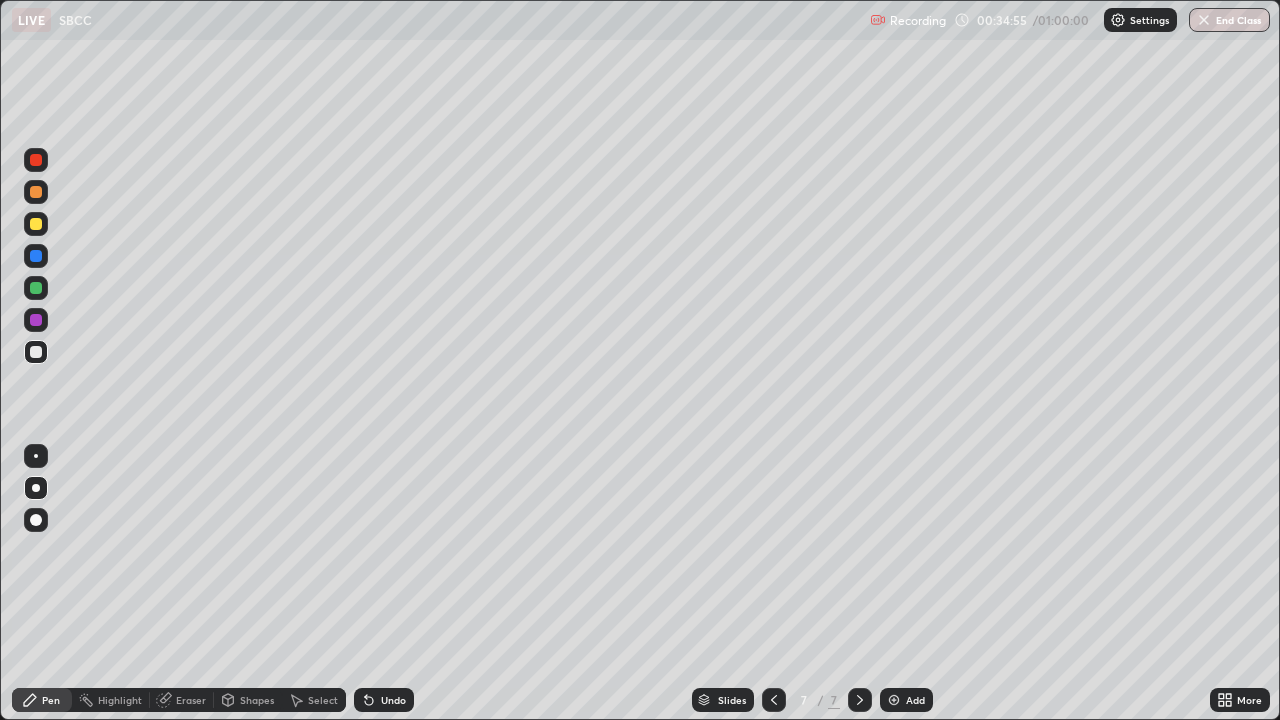 click at bounding box center (36, 256) 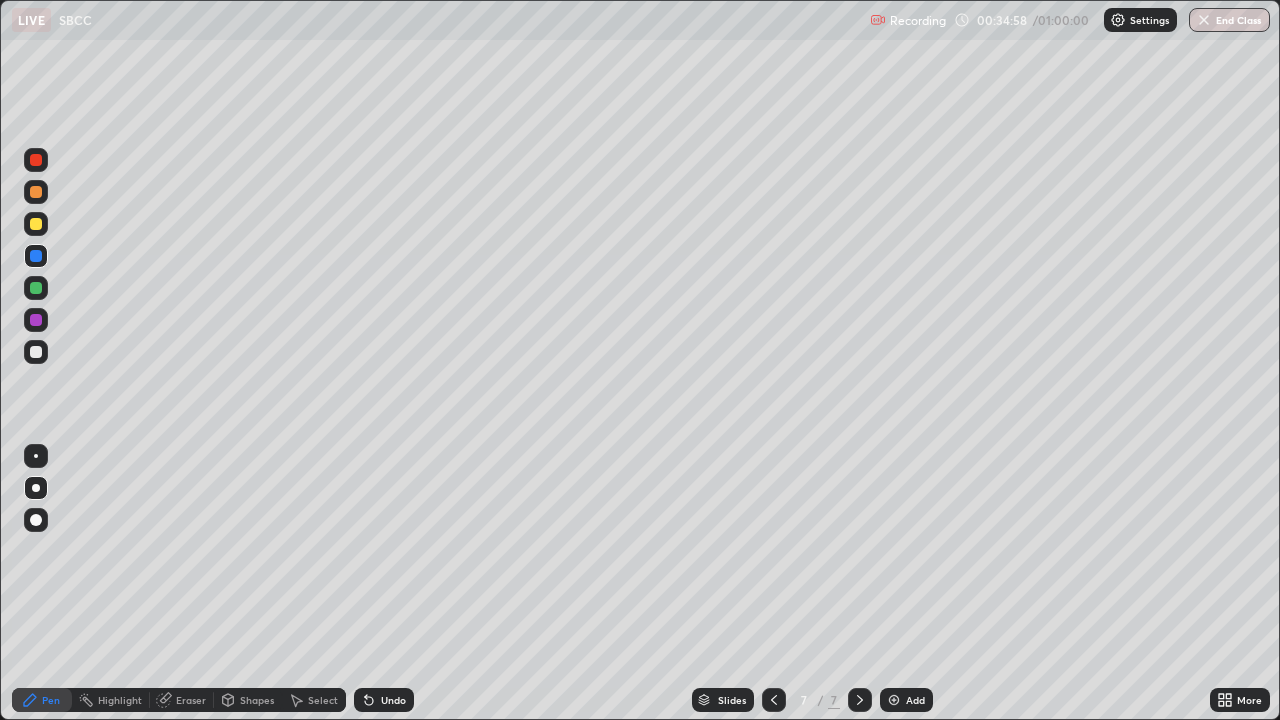 click on "Undo" at bounding box center (393, 700) 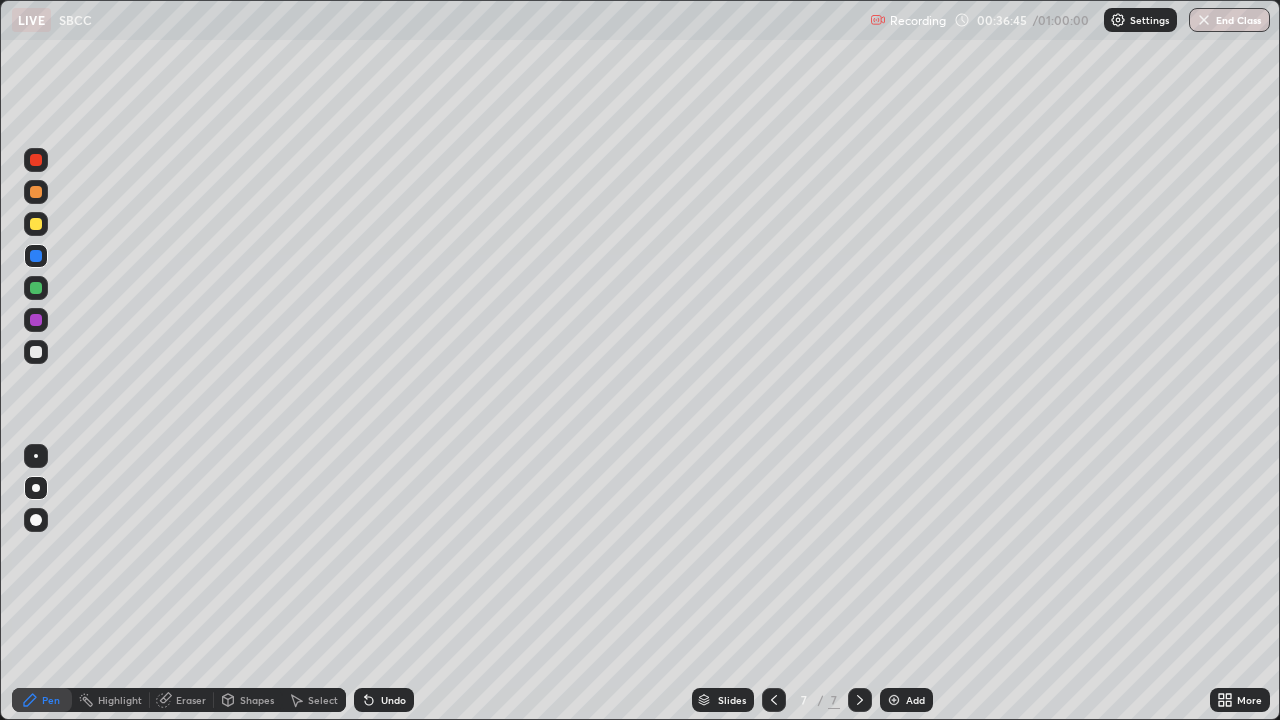 click at bounding box center [36, 352] 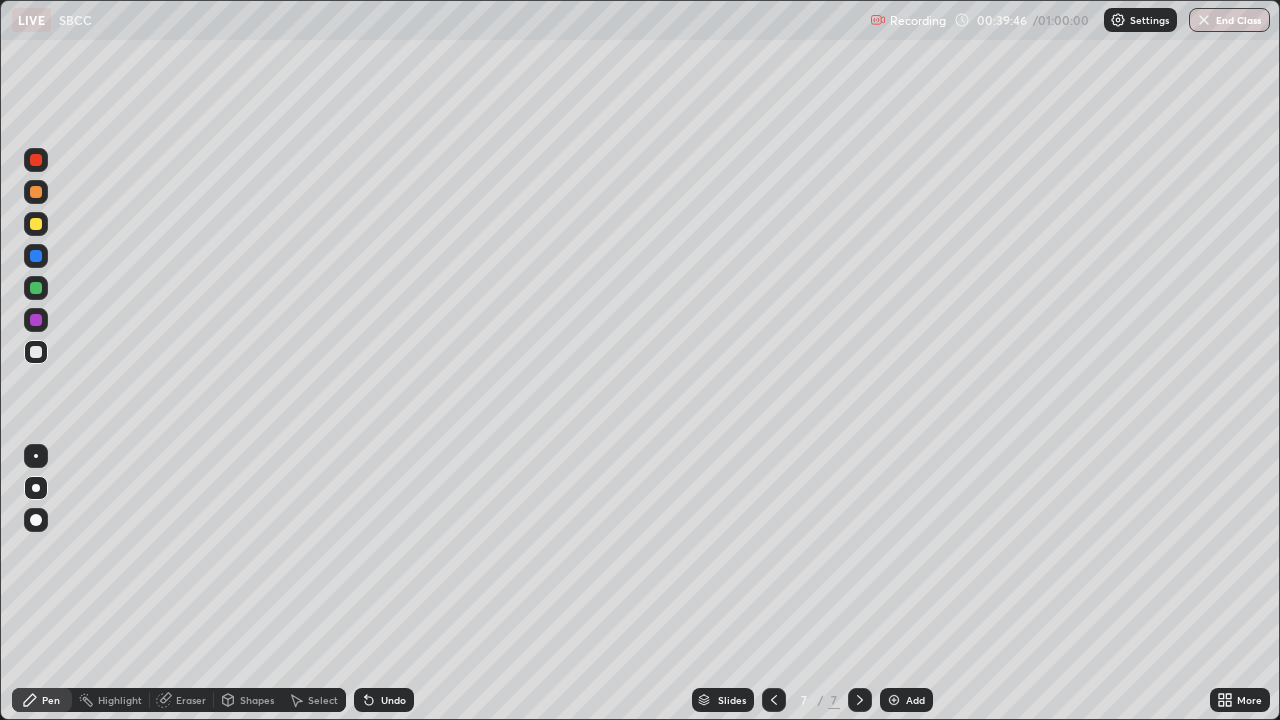 click on "Add" at bounding box center (906, 700) 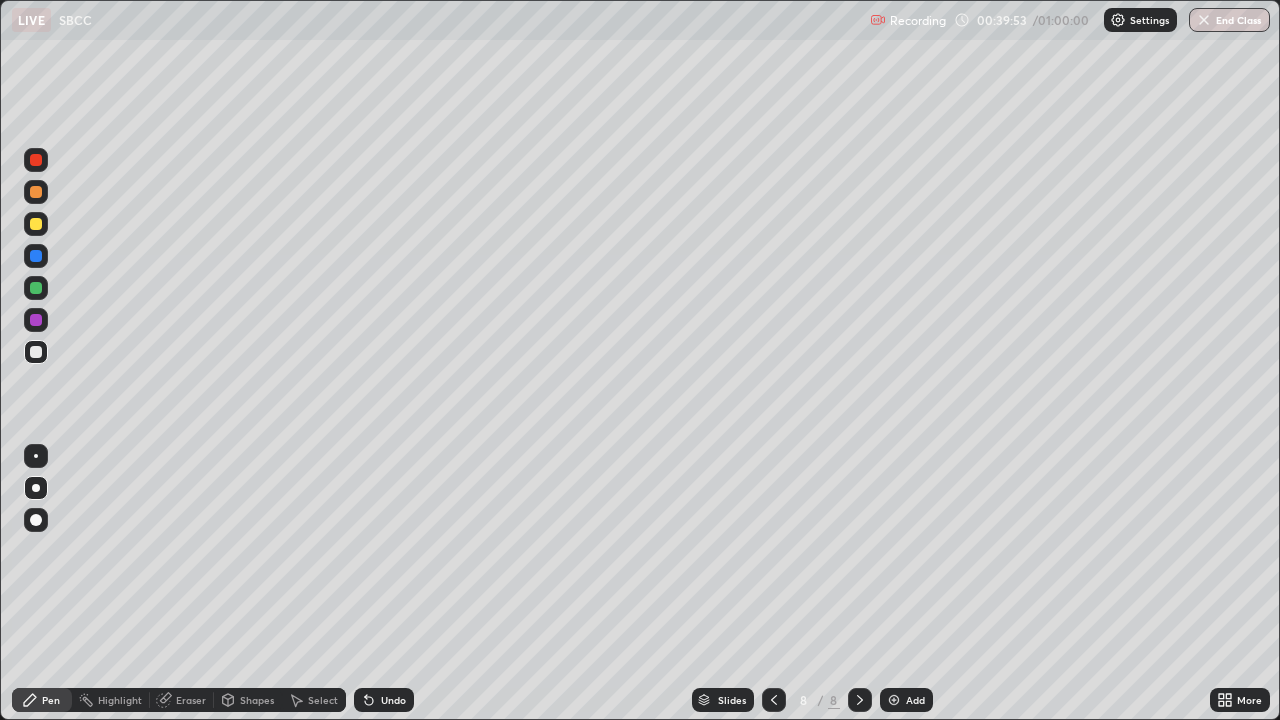click at bounding box center (36, 288) 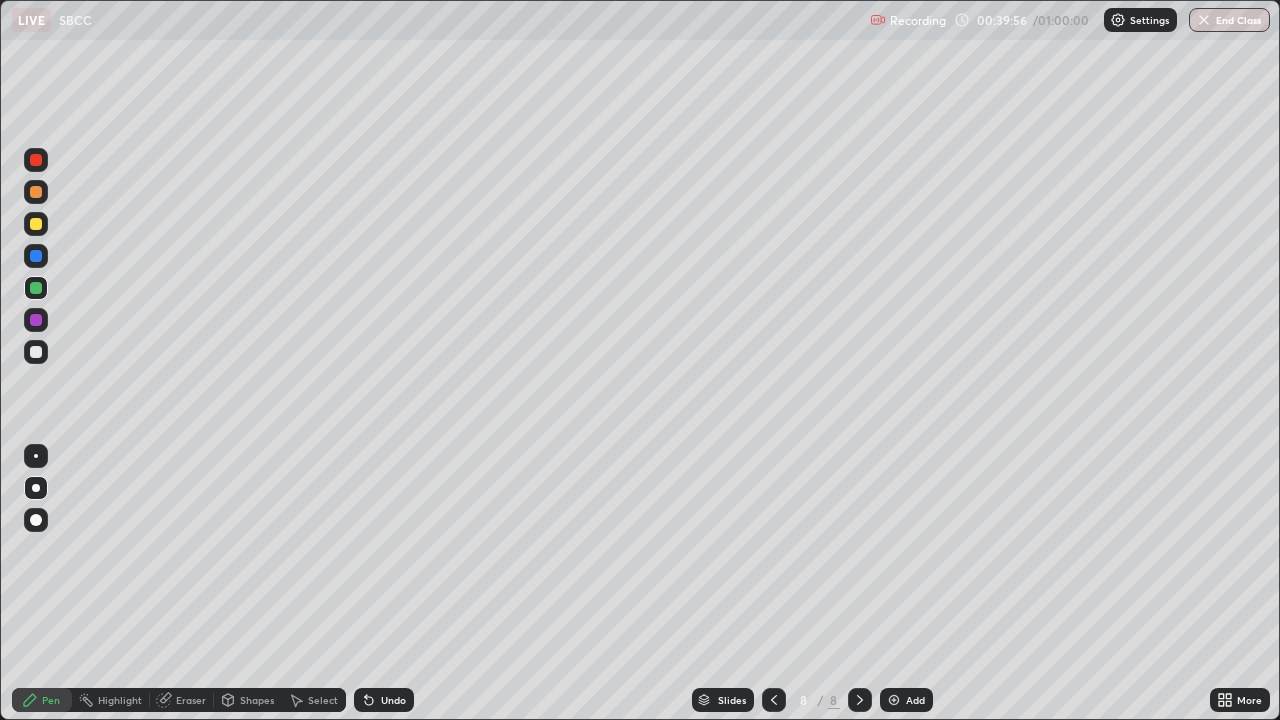 click at bounding box center (36, 352) 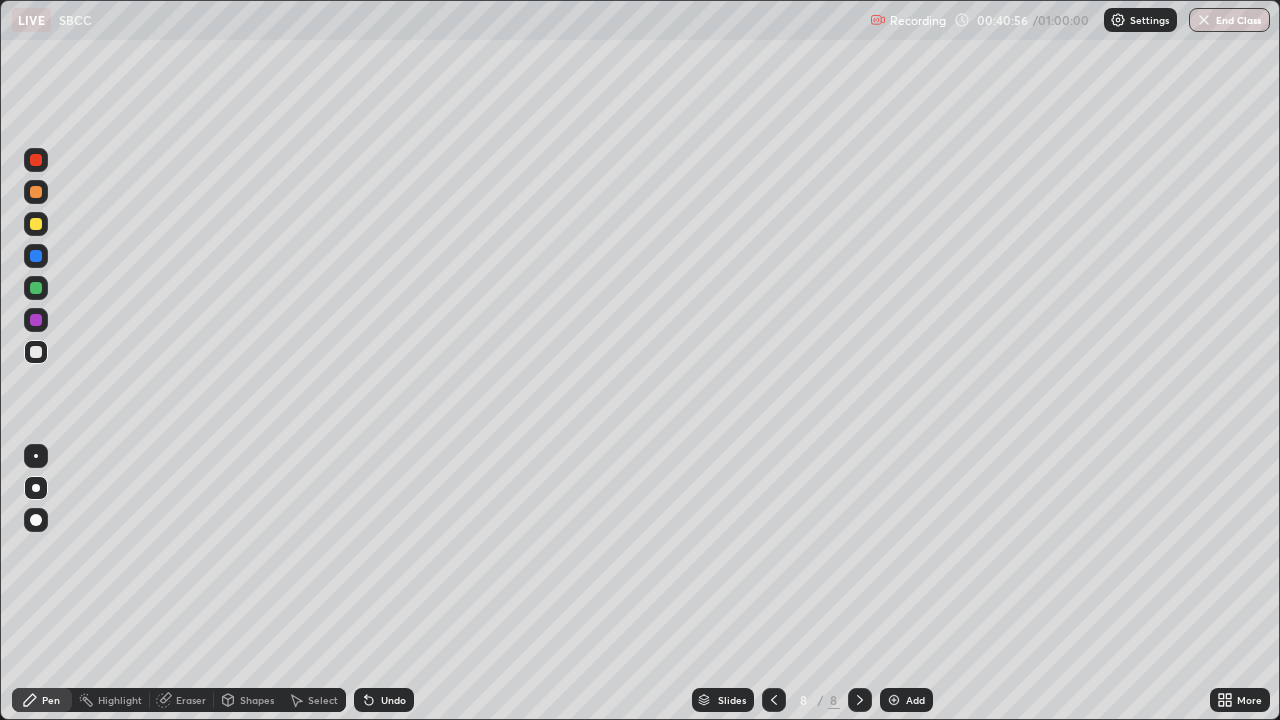 click at bounding box center [36, 320] 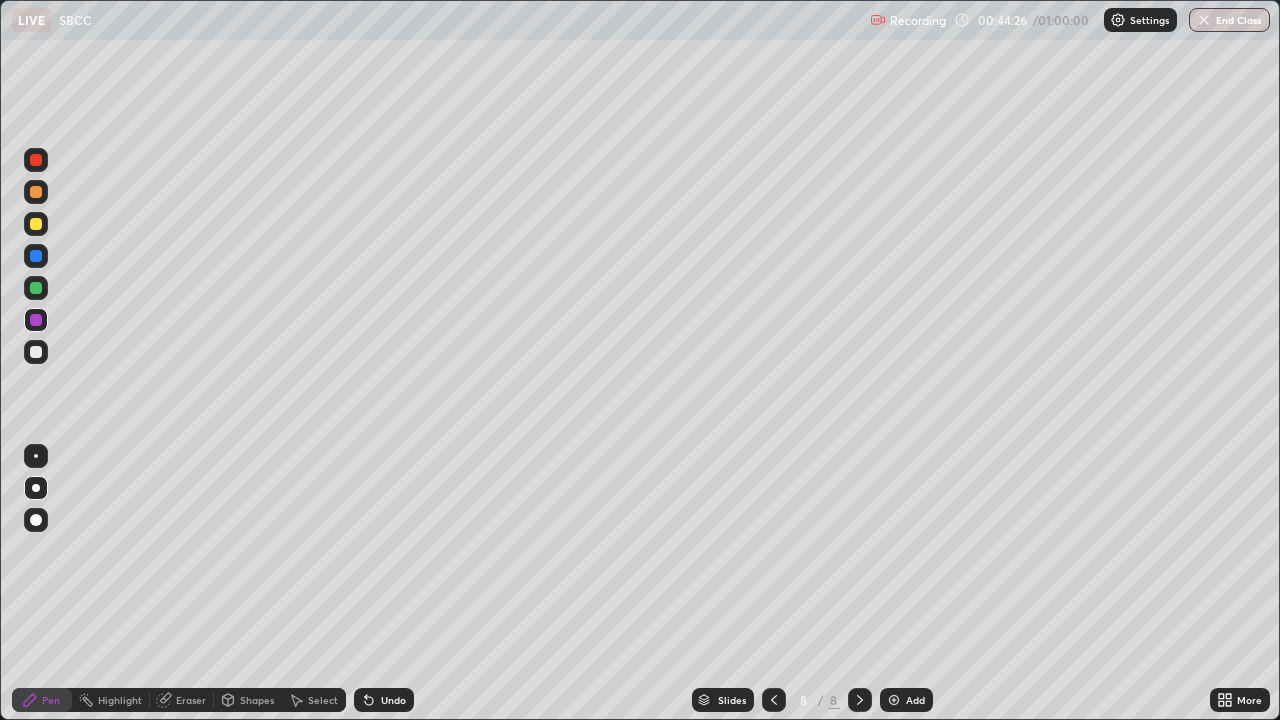 click at bounding box center (36, 352) 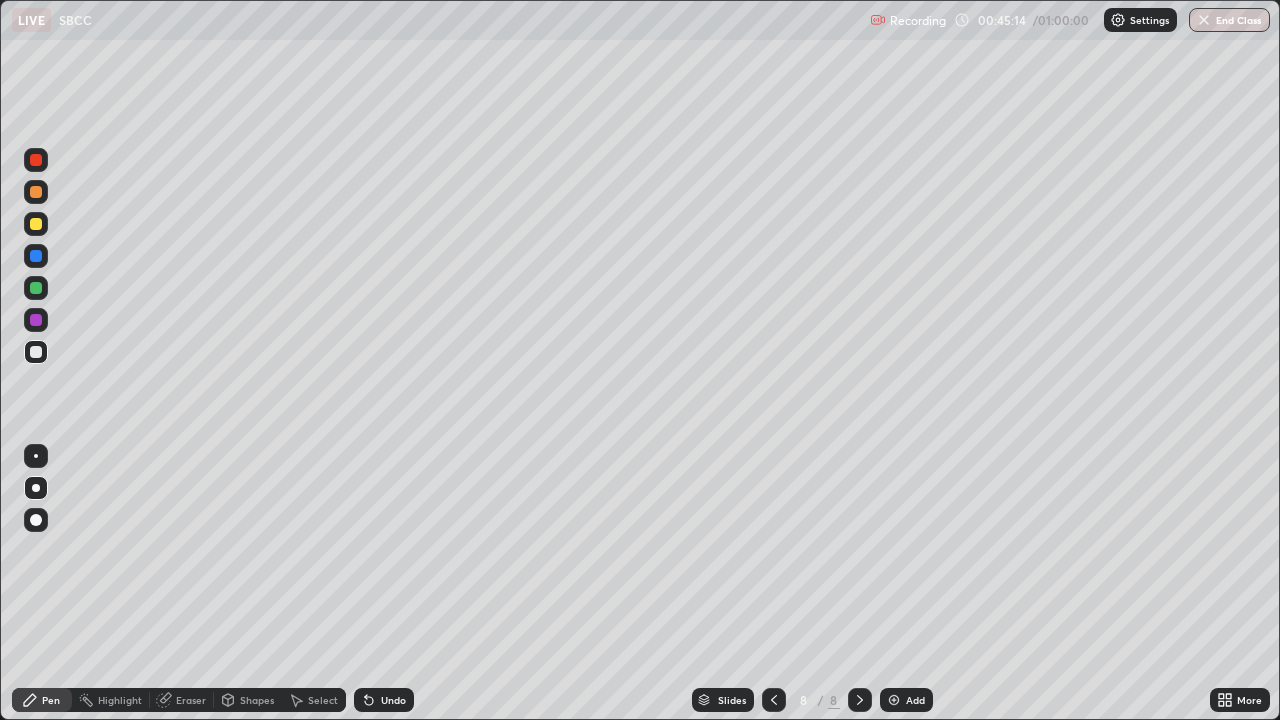 click at bounding box center (894, 700) 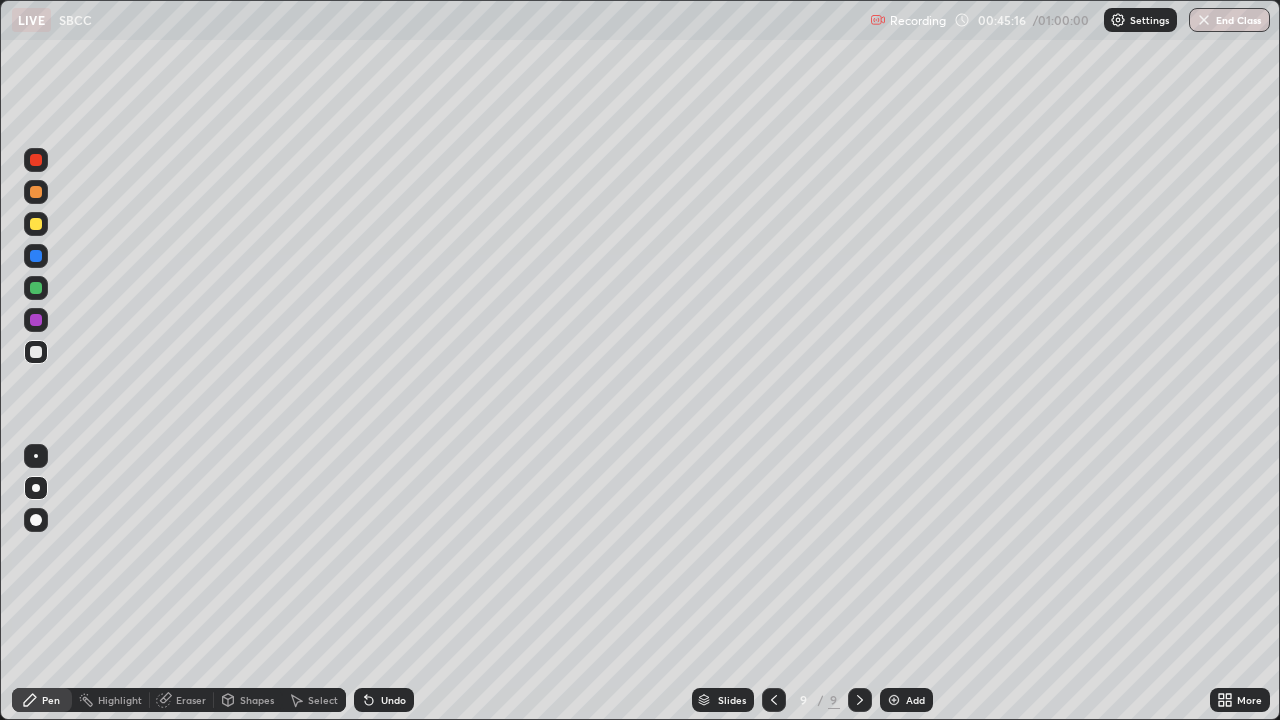 click at bounding box center (36, 352) 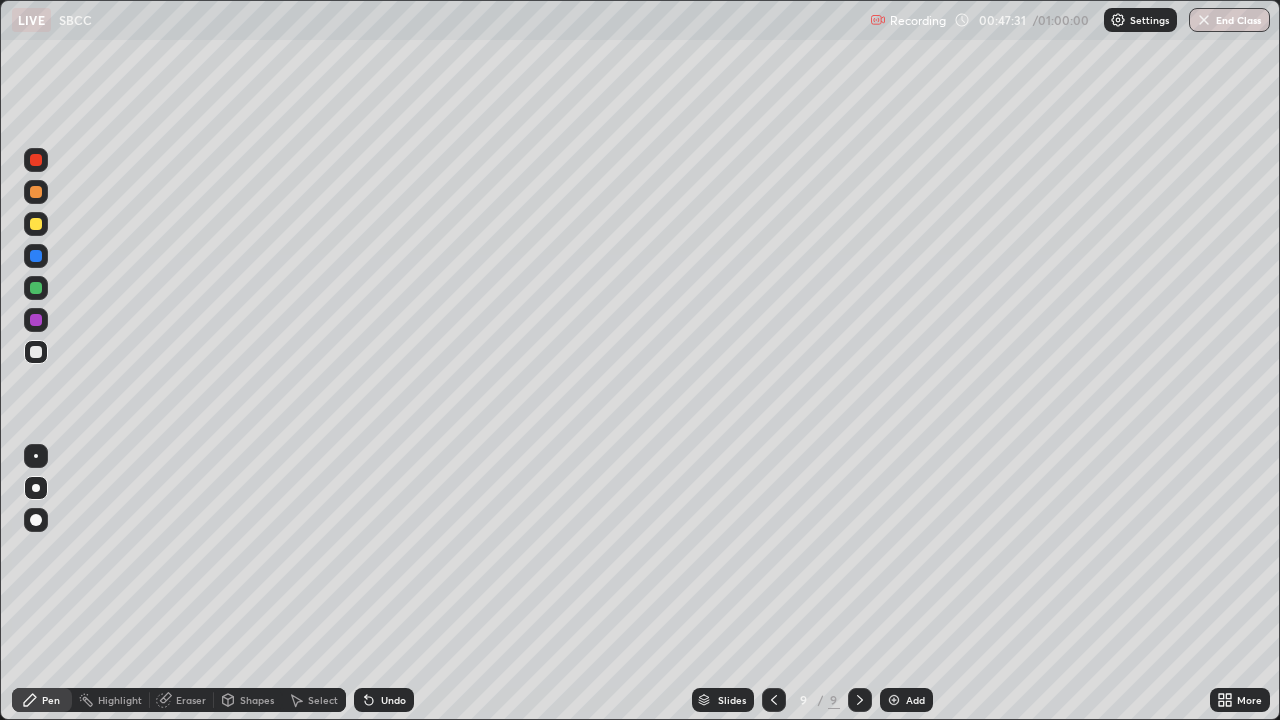 click on "Undo" at bounding box center [384, 700] 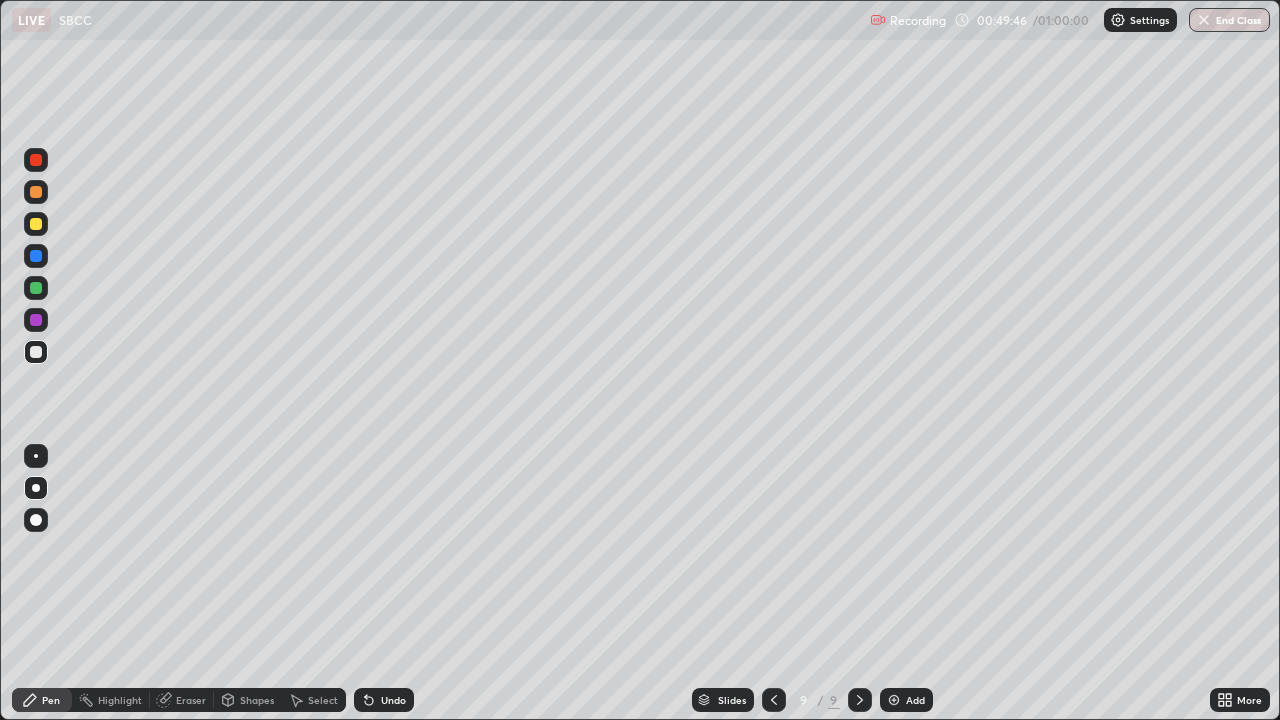 click on "Eraser" at bounding box center [191, 700] 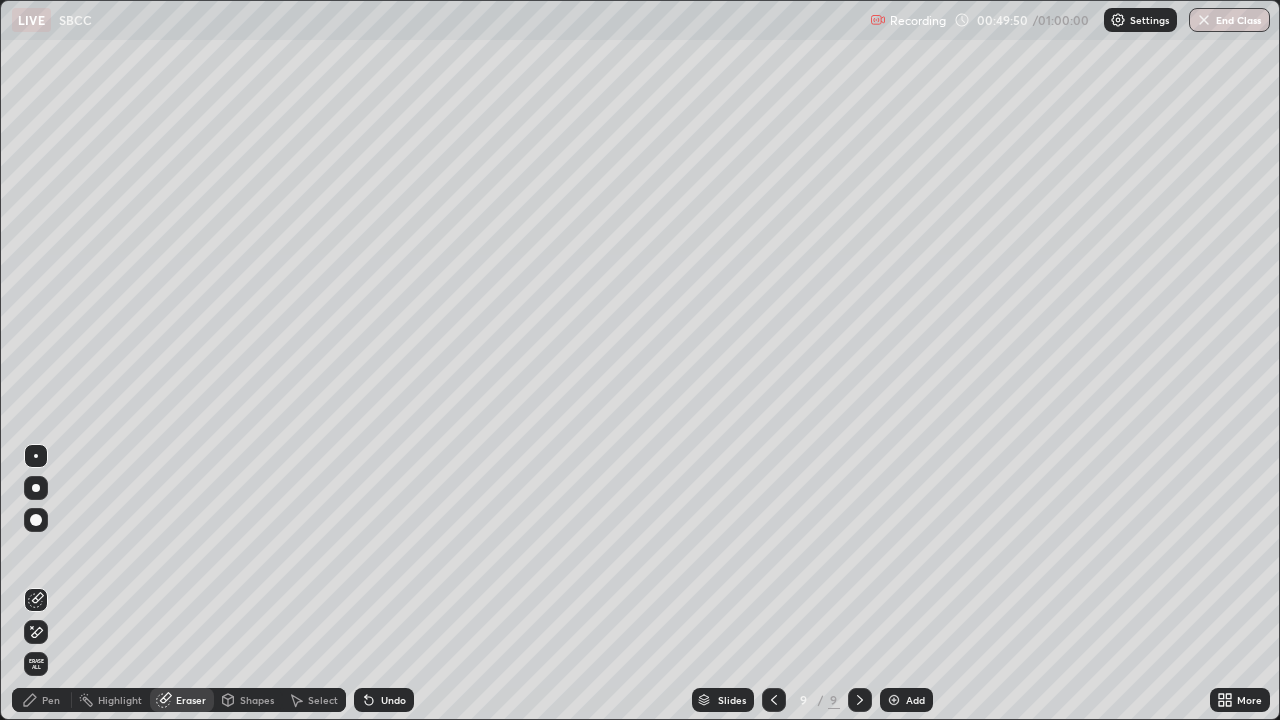 click on "Pen" at bounding box center [51, 700] 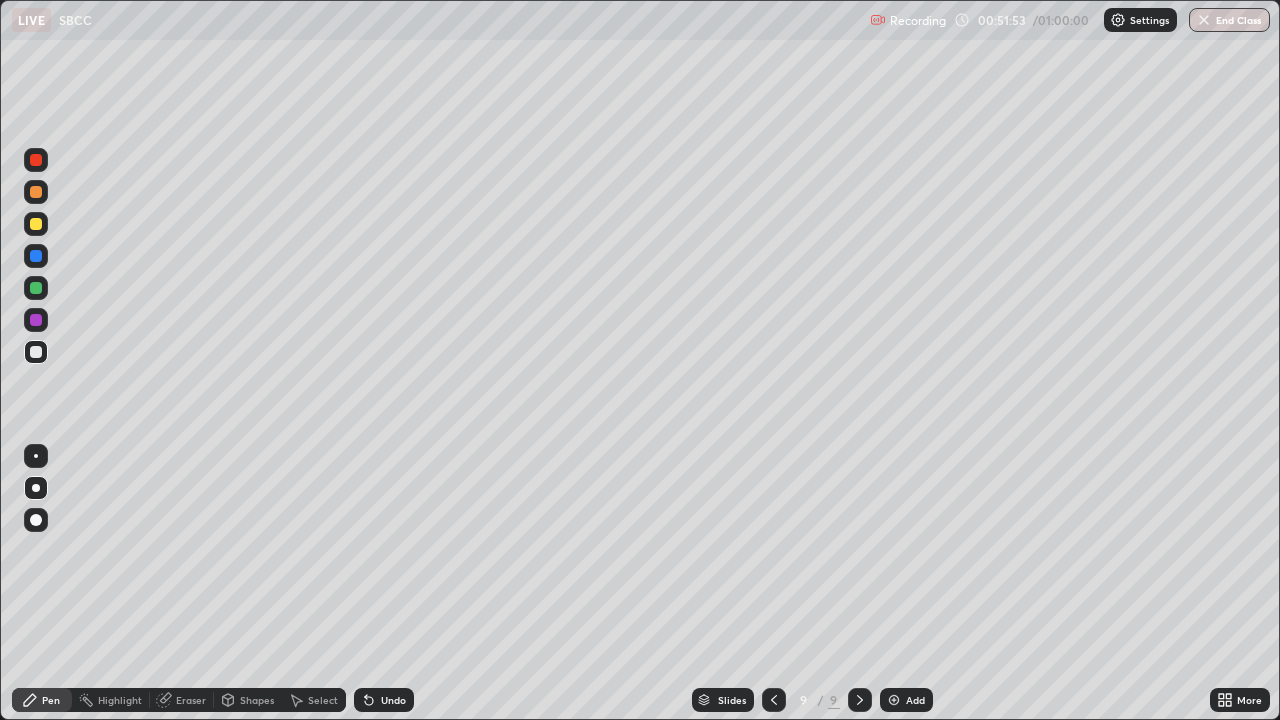 click on "Add" at bounding box center (906, 700) 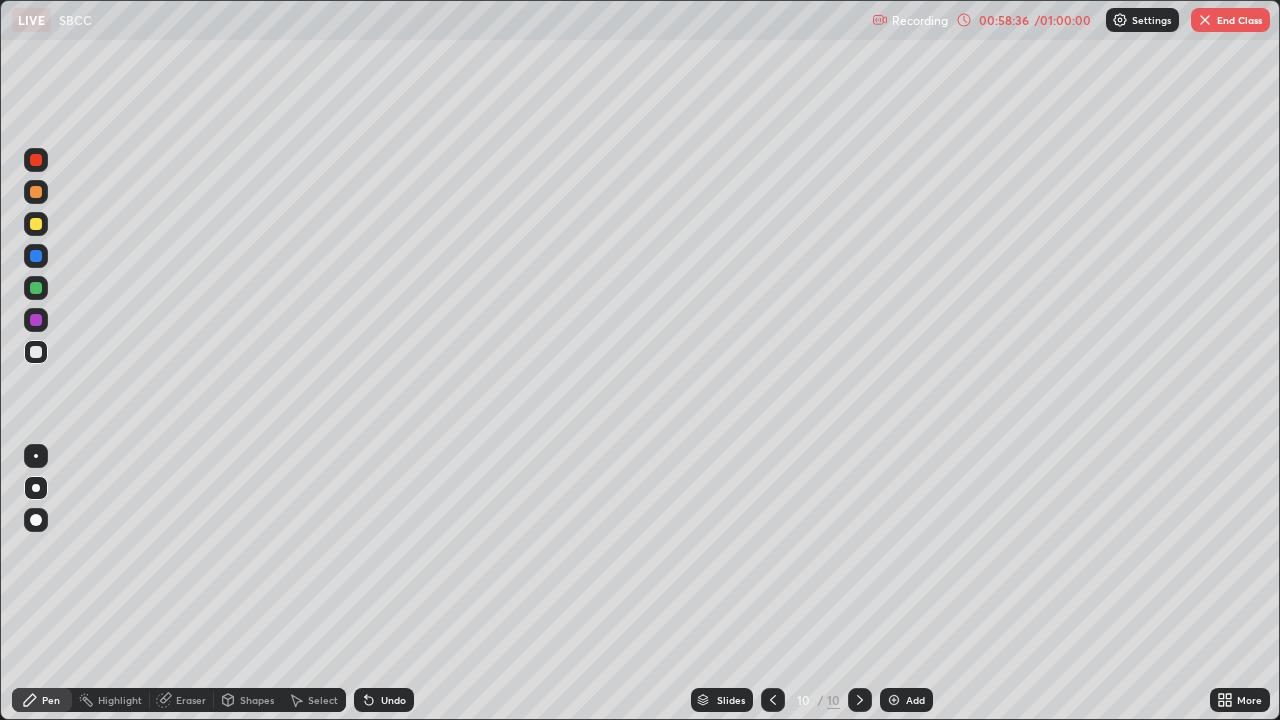 click at bounding box center [894, 700] 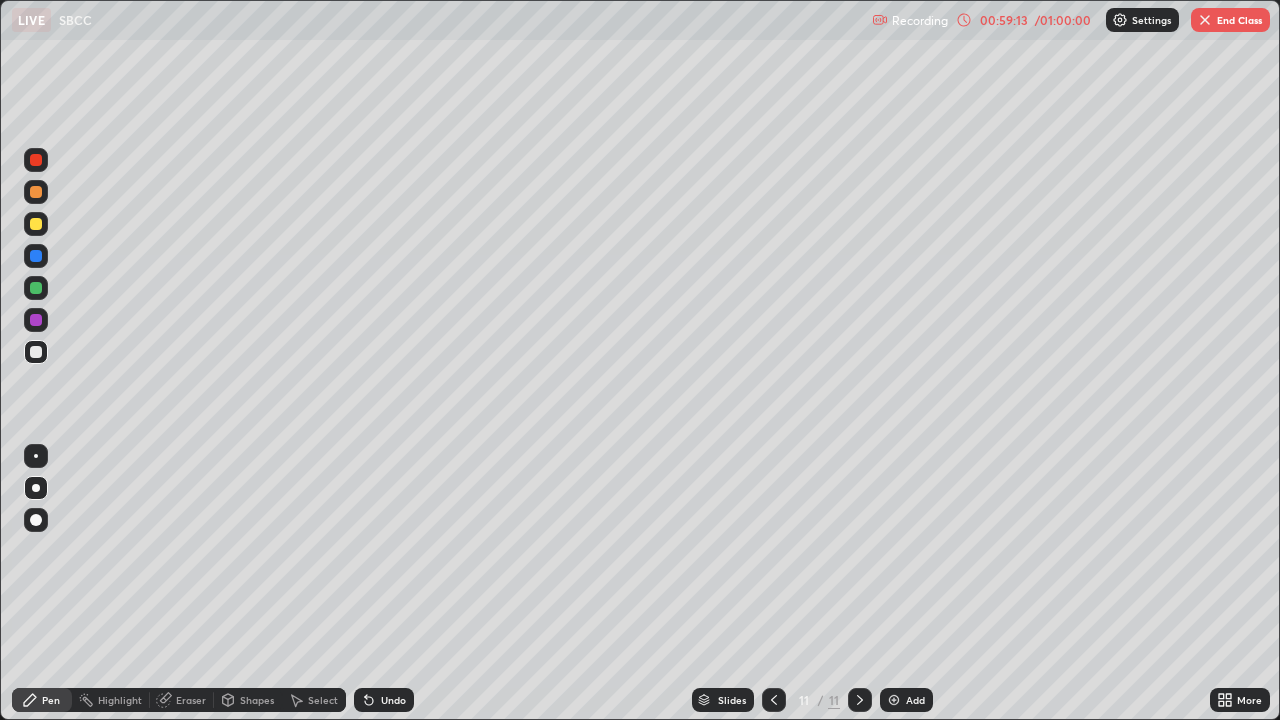 click at bounding box center [36, 224] 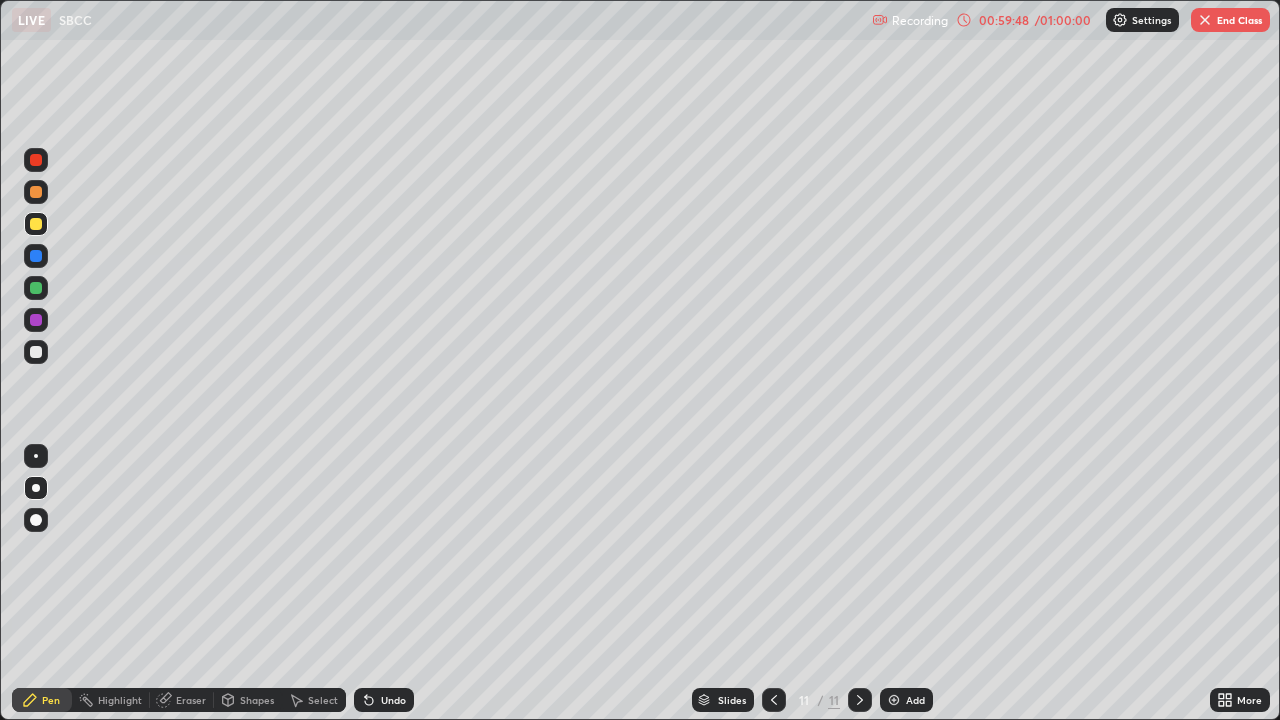 click on "Eraser" at bounding box center (191, 700) 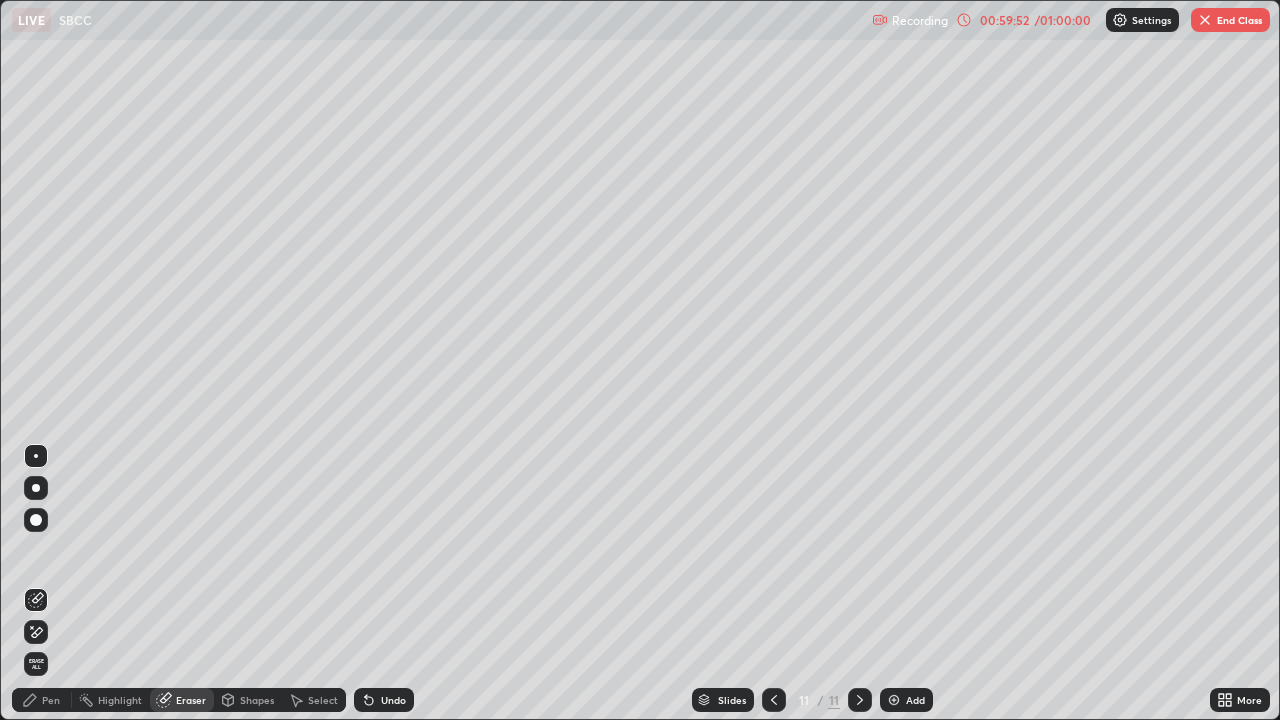 click on "Pen" at bounding box center [51, 700] 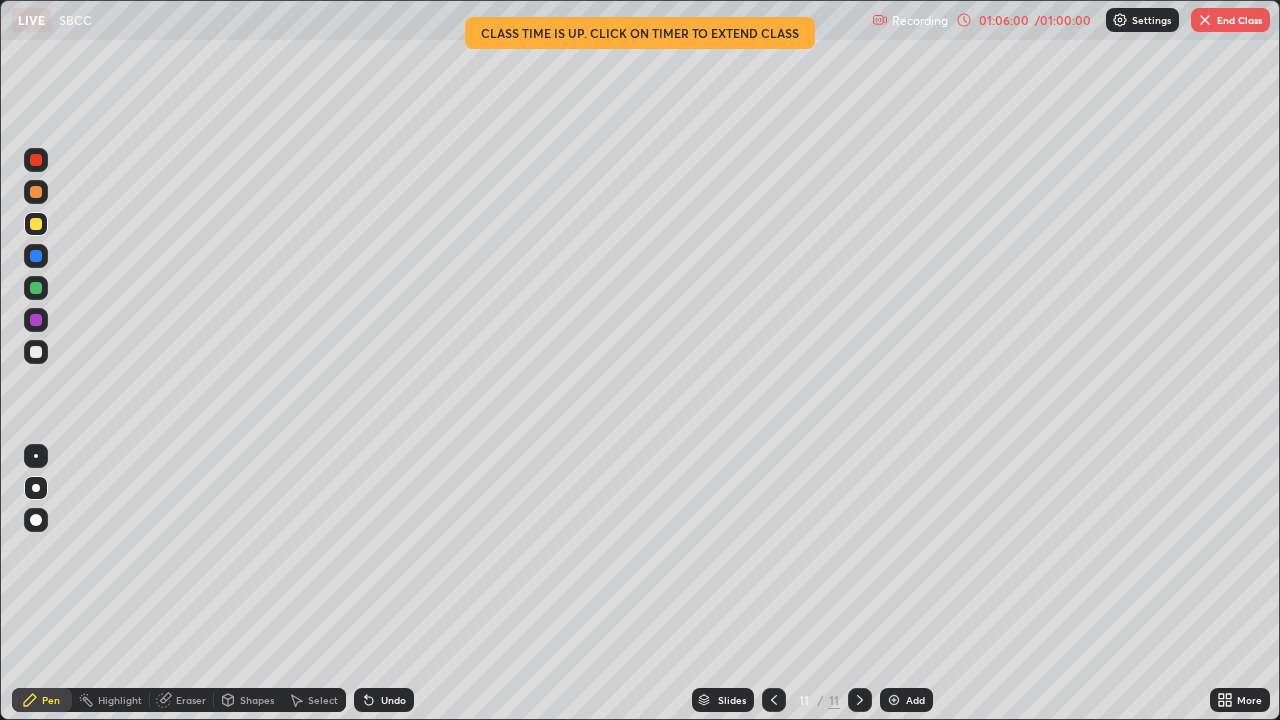 click on "End Class" at bounding box center (1230, 20) 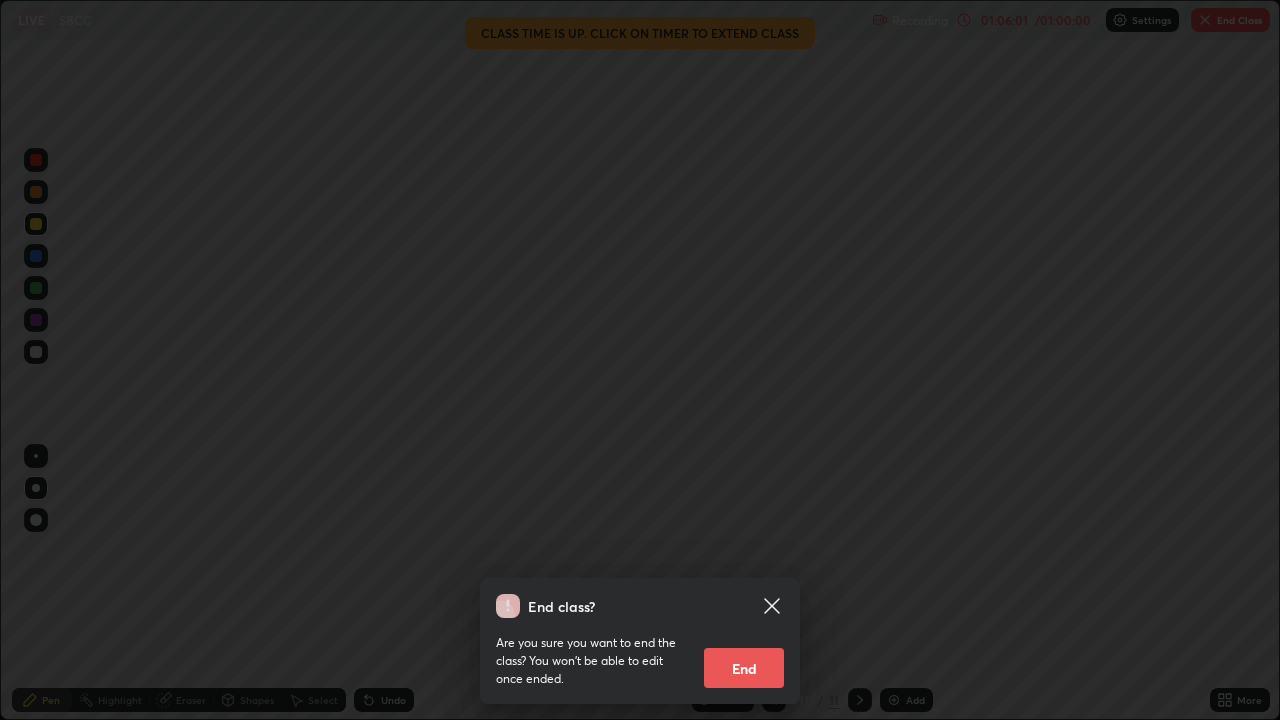 click on "End" at bounding box center [744, 668] 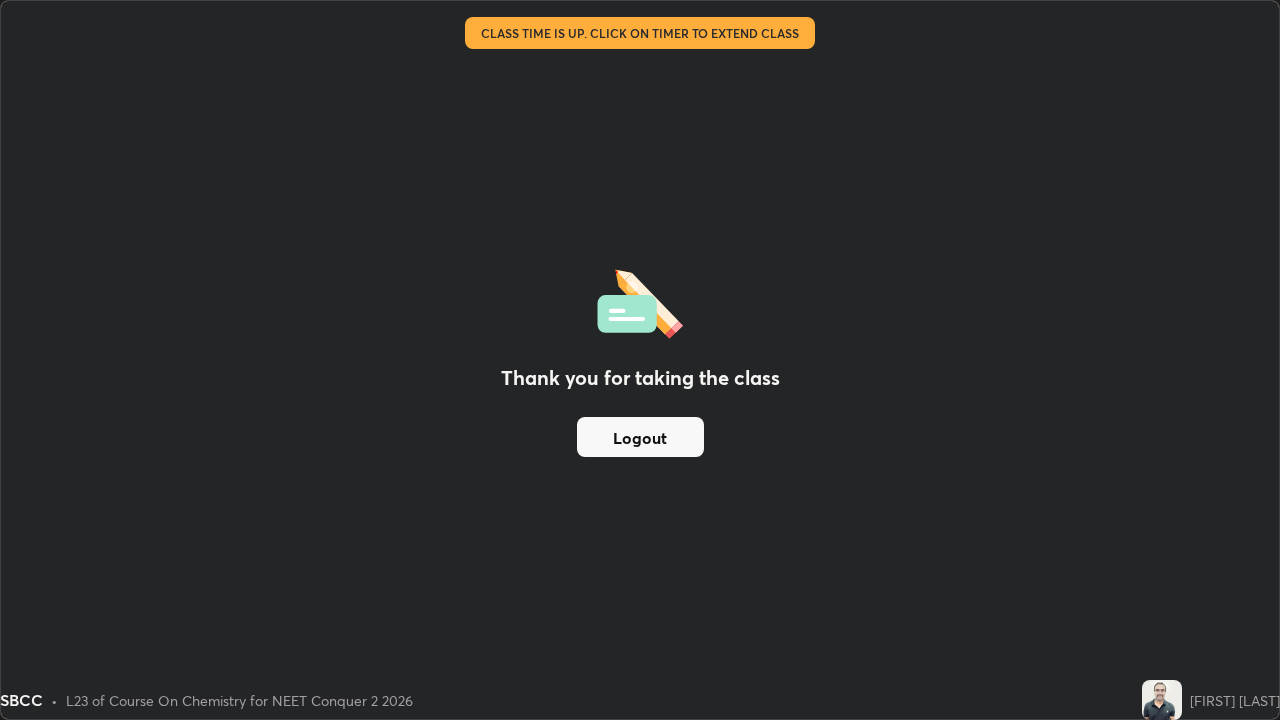click on "Logout" at bounding box center (640, 437) 